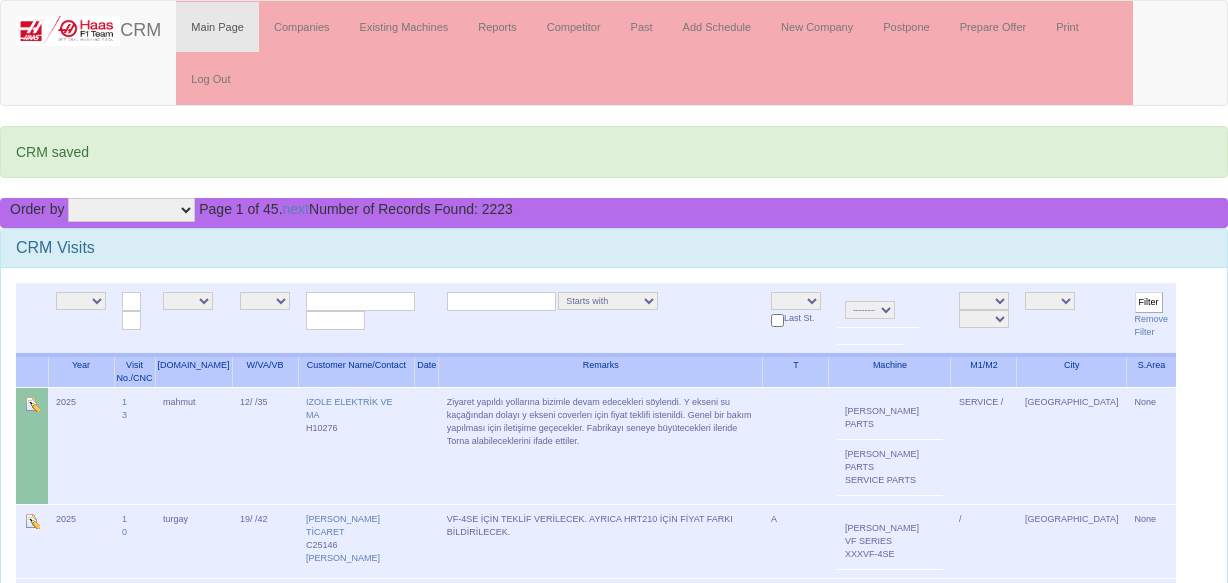 scroll, scrollTop: 0, scrollLeft: 0, axis: both 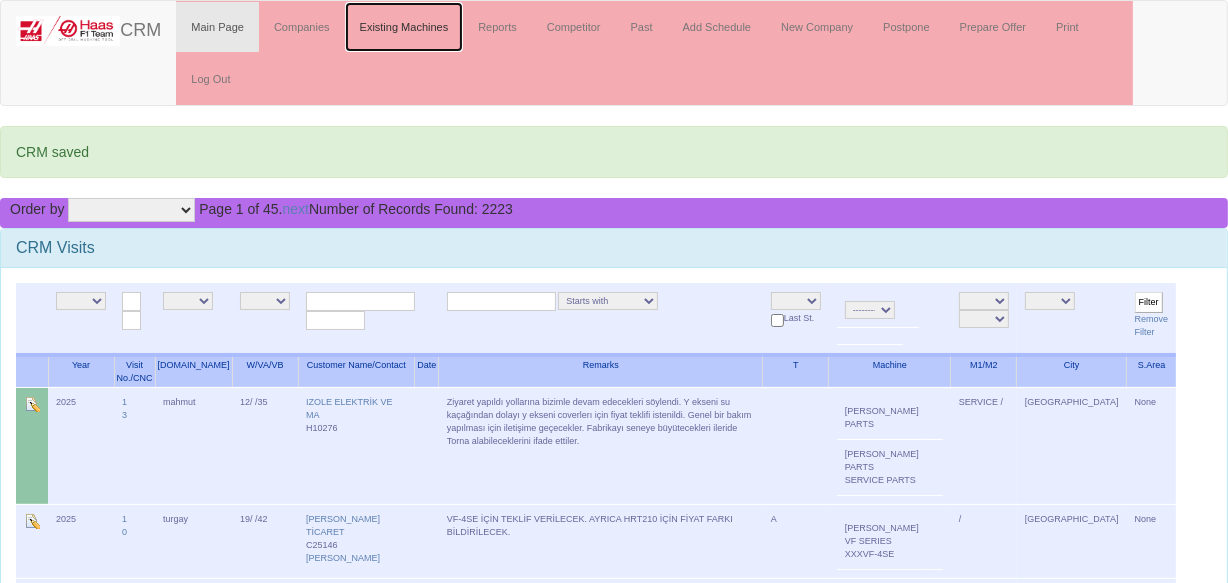 click on "Existing Machines" at bounding box center (404, 27) 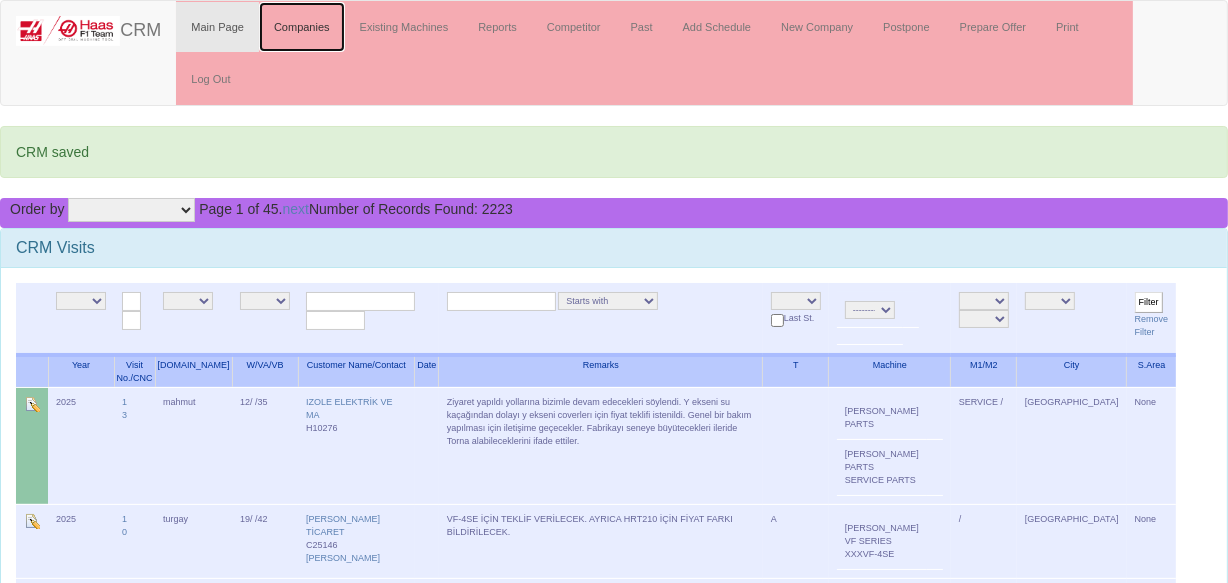 click on "Companies" at bounding box center (302, 27) 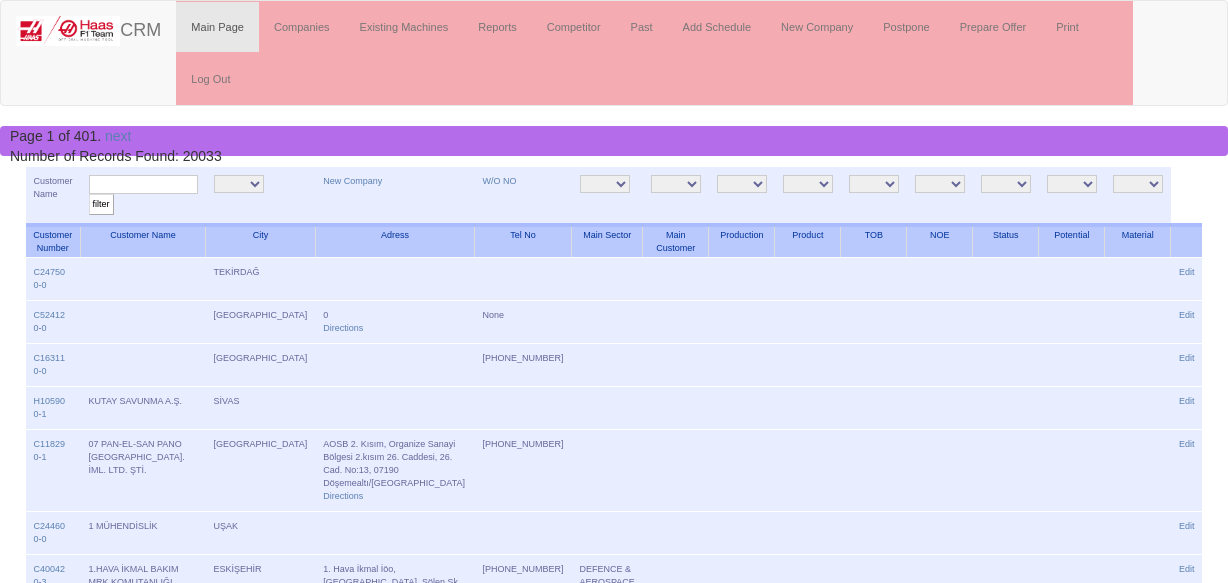 scroll, scrollTop: 0, scrollLeft: 0, axis: both 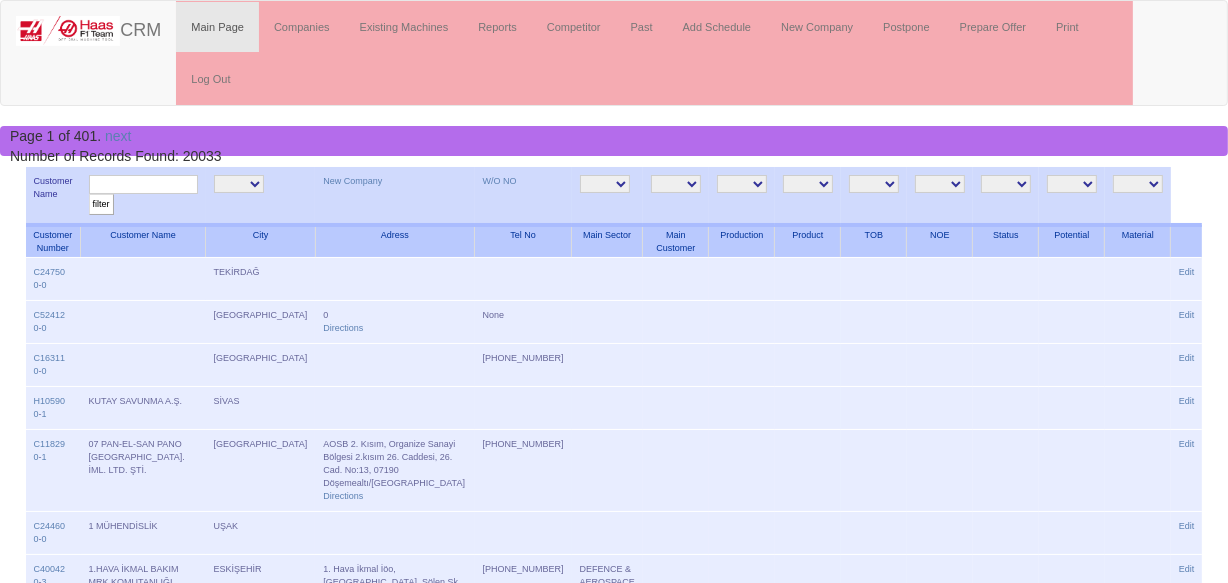 drag, startPoint x: 213, startPoint y: 169, endPoint x: 213, endPoint y: 180, distance: 11 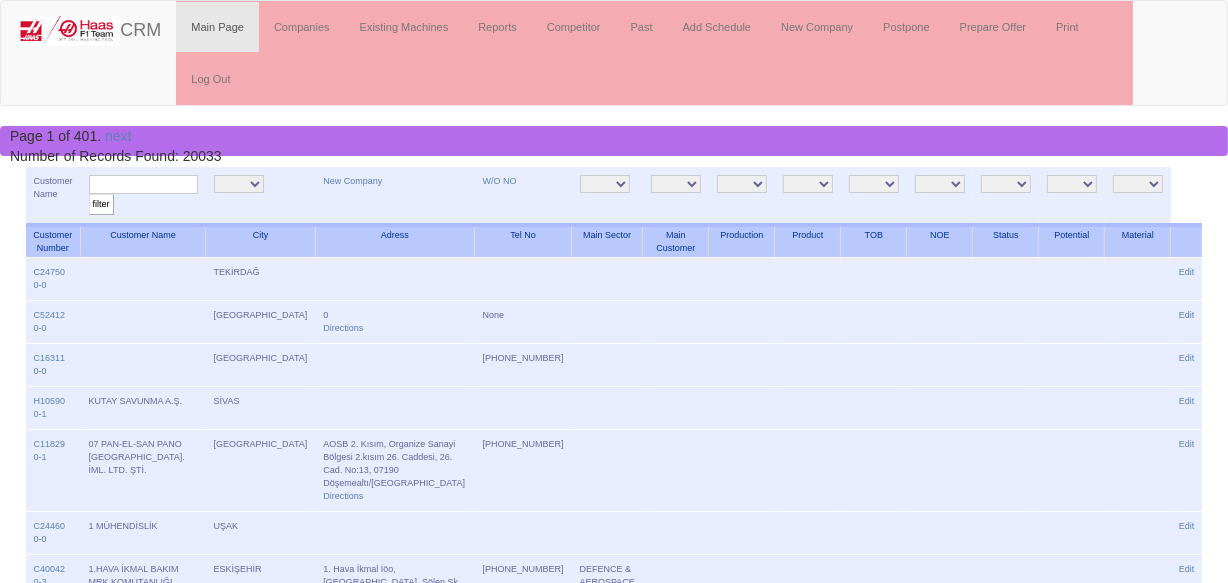 drag, startPoint x: 213, startPoint y: 180, endPoint x: 202, endPoint y: 165, distance: 18.601076 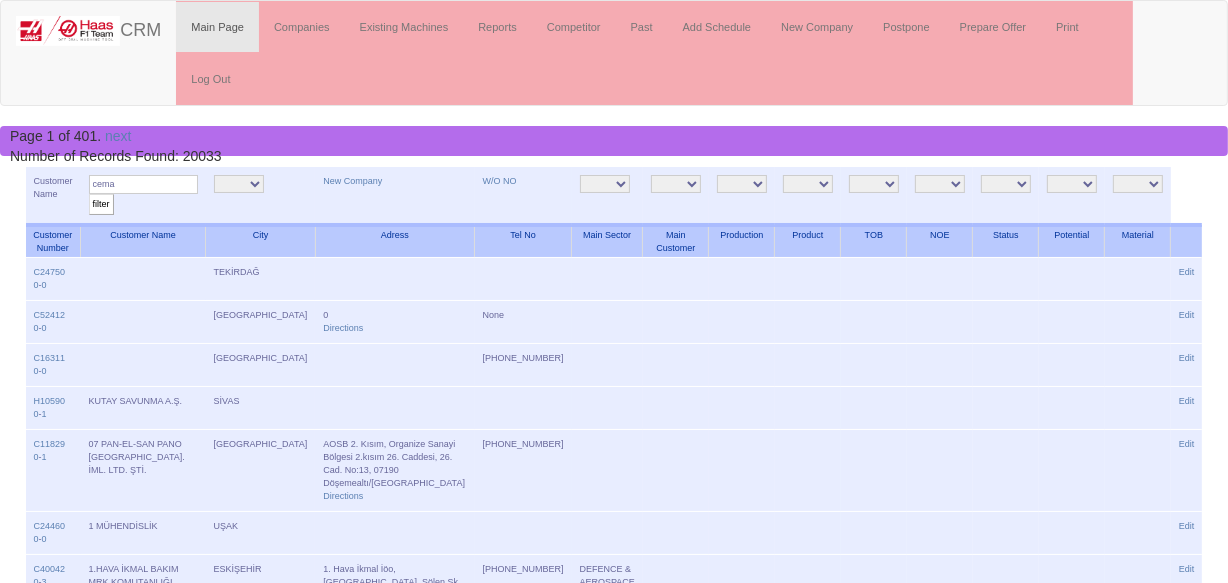 type on "cema" 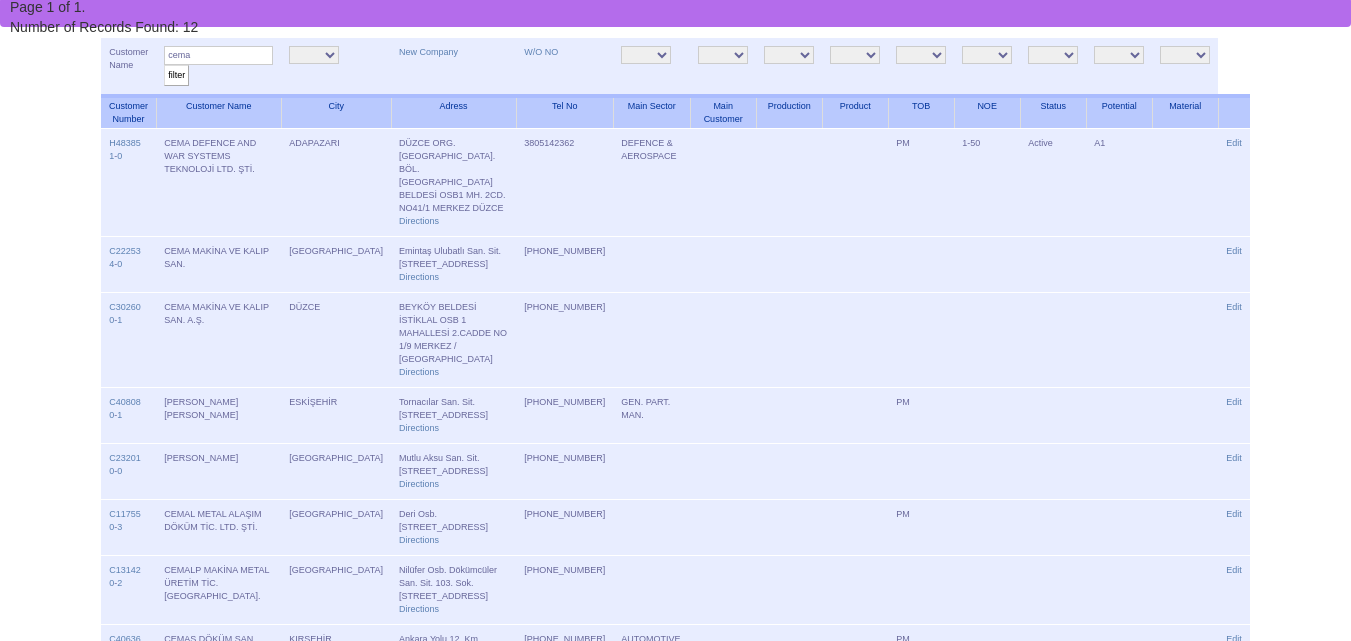 scroll, scrollTop: 0, scrollLeft: 0, axis: both 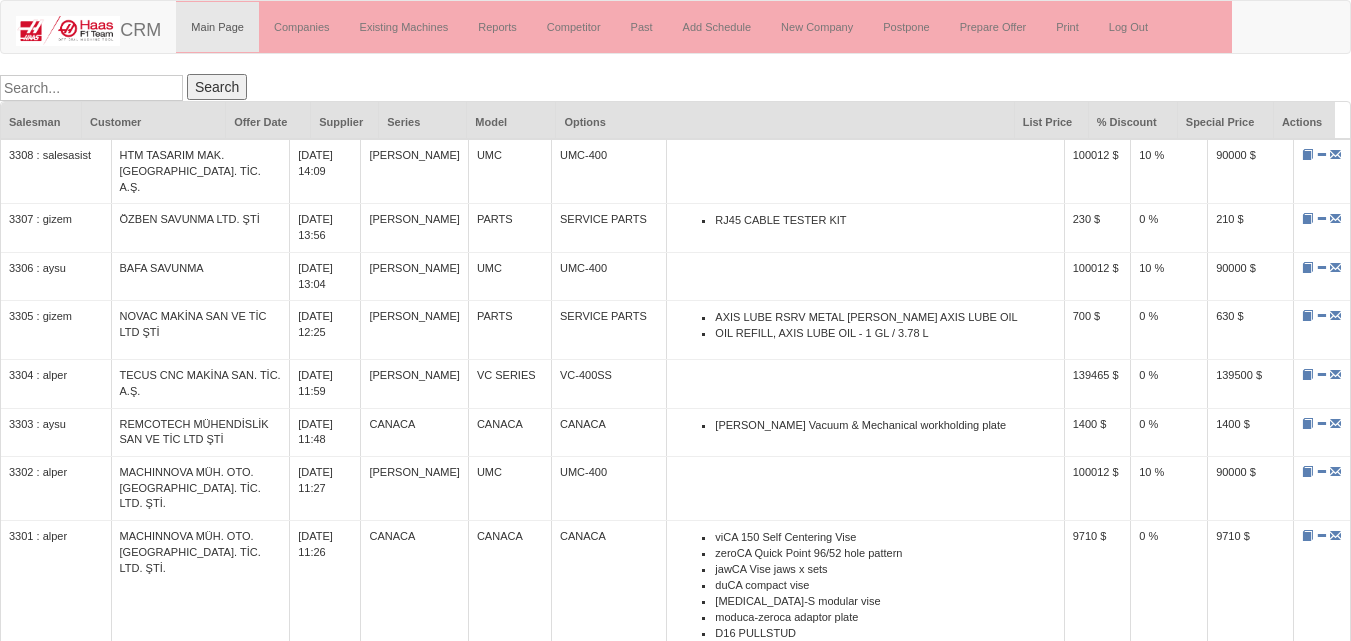 click at bounding box center [91, 88] 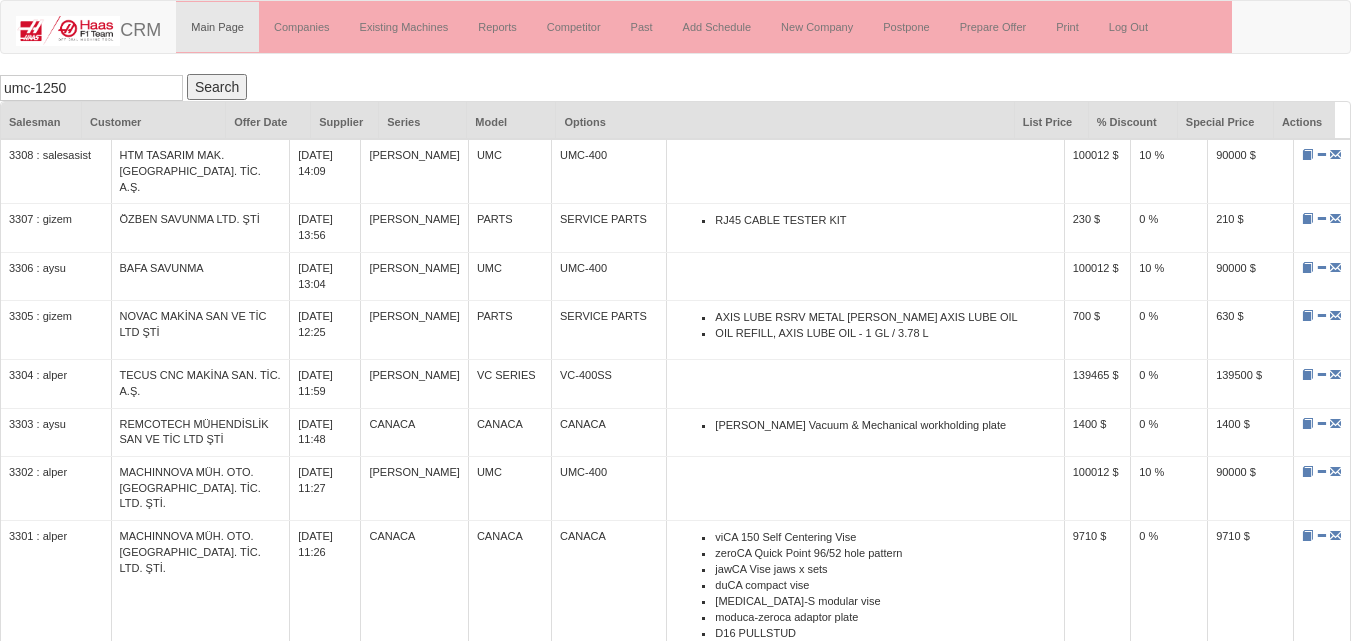 type on "umc-1250" 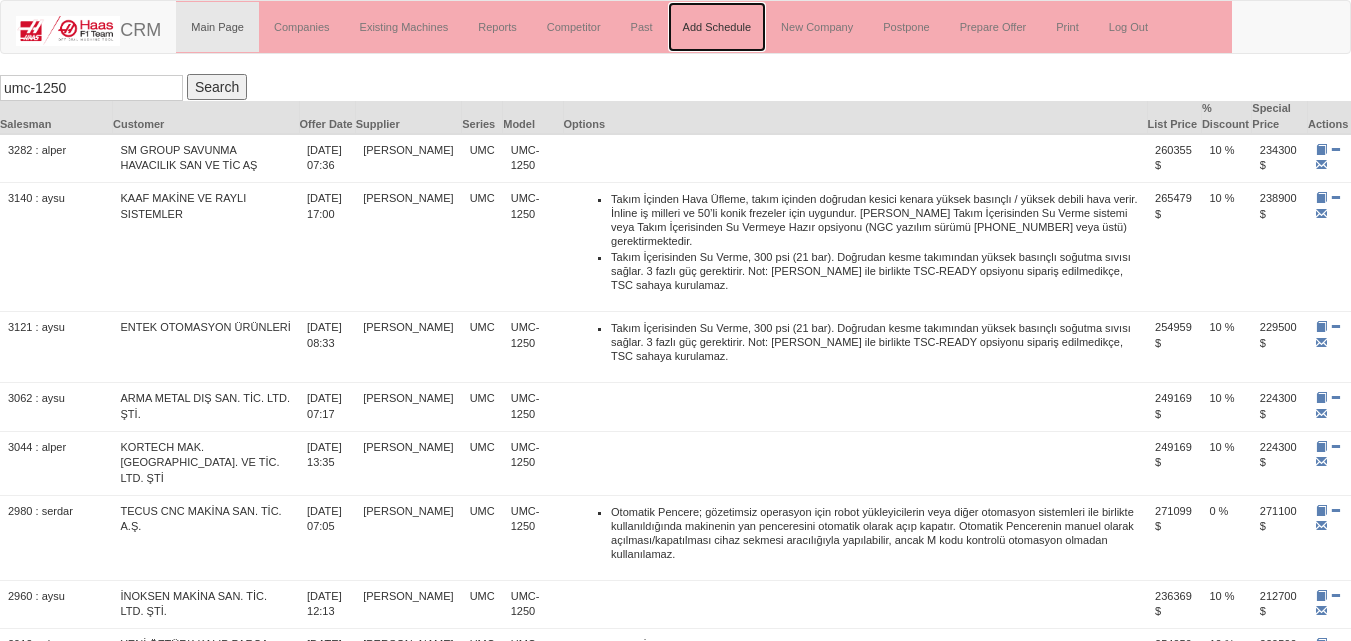 click on "Add Schedule" at bounding box center [717, 27] 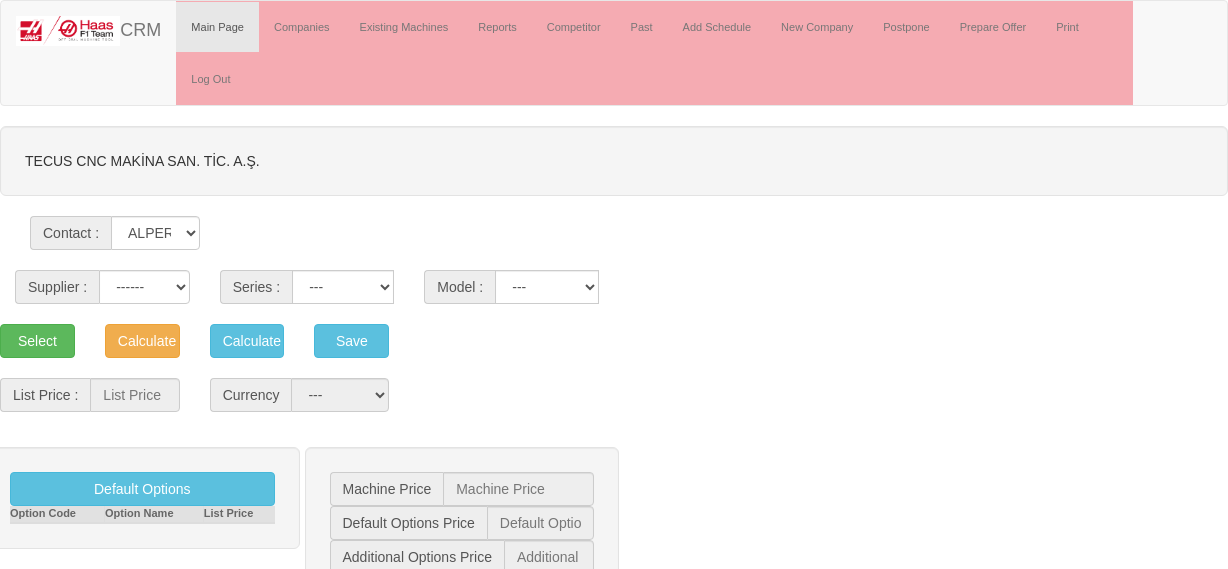 scroll, scrollTop: 0, scrollLeft: 0, axis: both 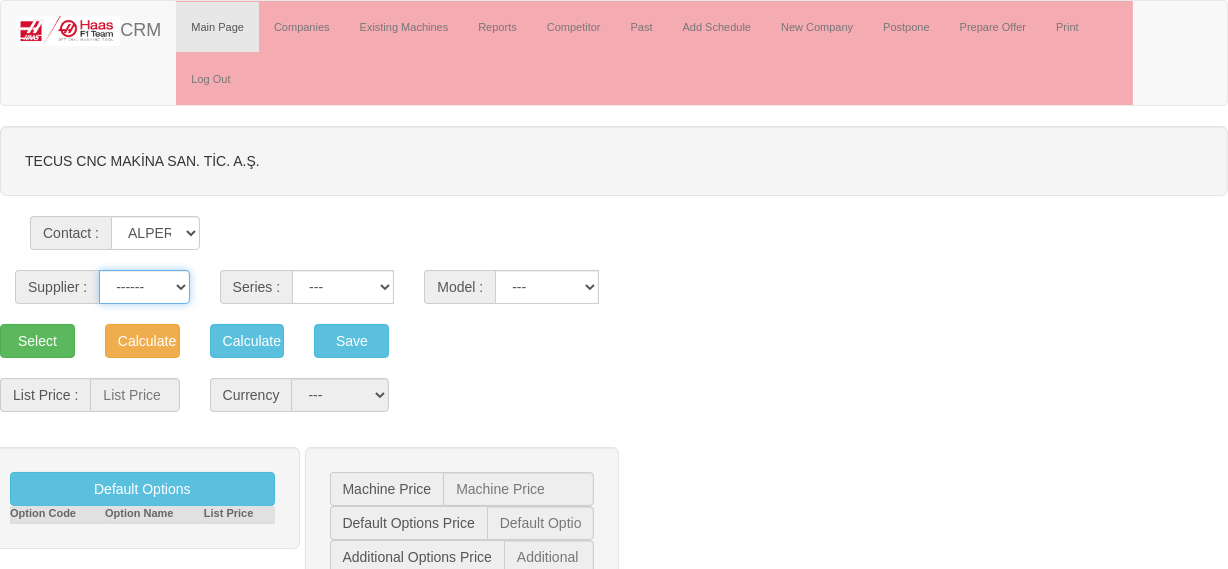 click on "------
[PERSON_NAME]
[GEOGRAPHIC_DATA]" at bounding box center [144, 287] 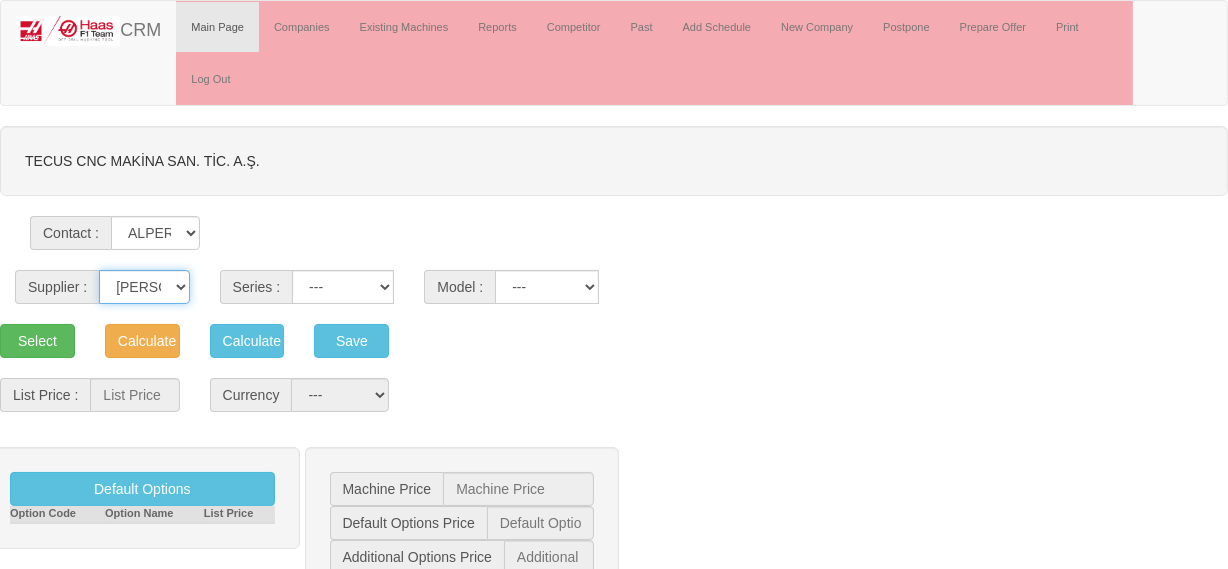 click on "------
[PERSON_NAME]
[GEOGRAPHIC_DATA]" at bounding box center [144, 287] 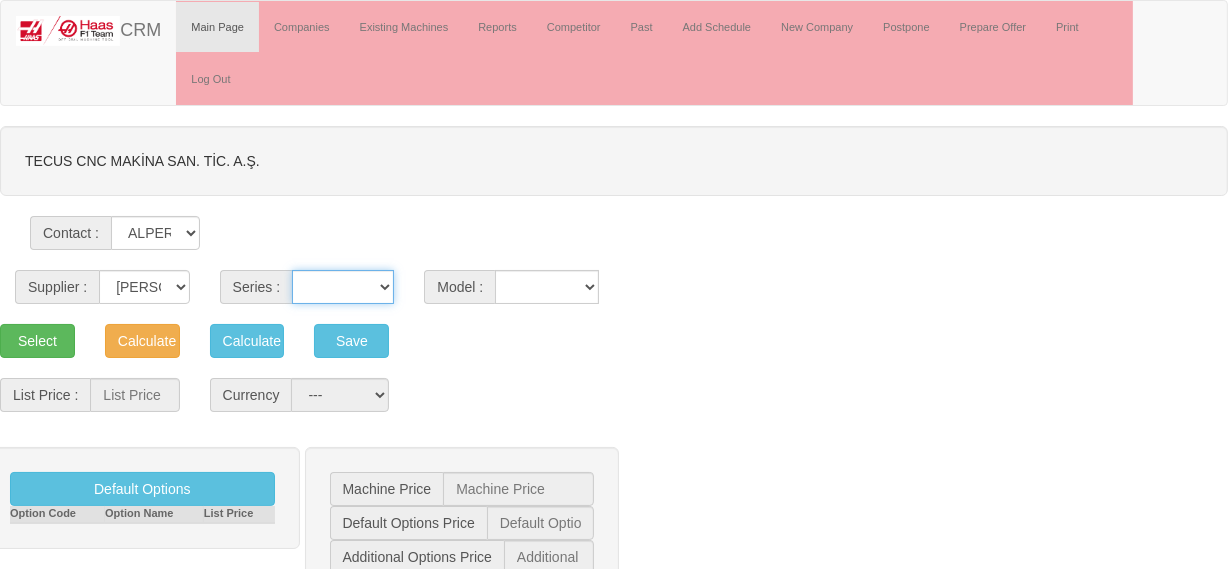 drag, startPoint x: 330, startPoint y: 285, endPoint x: 336, endPoint y: 273, distance: 13.416408 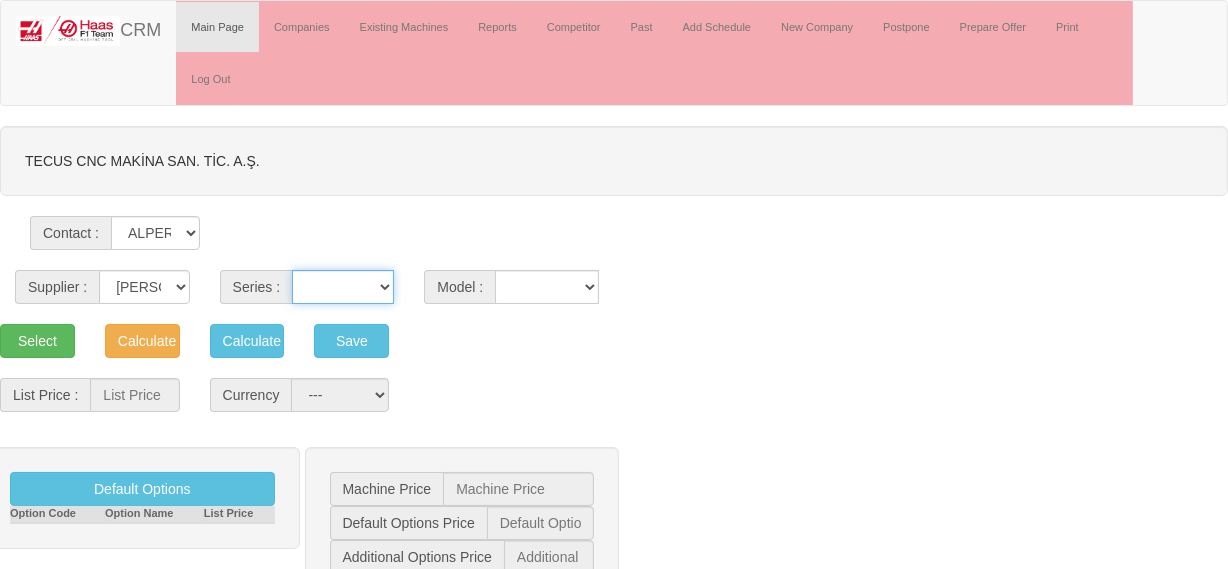 select on "3" 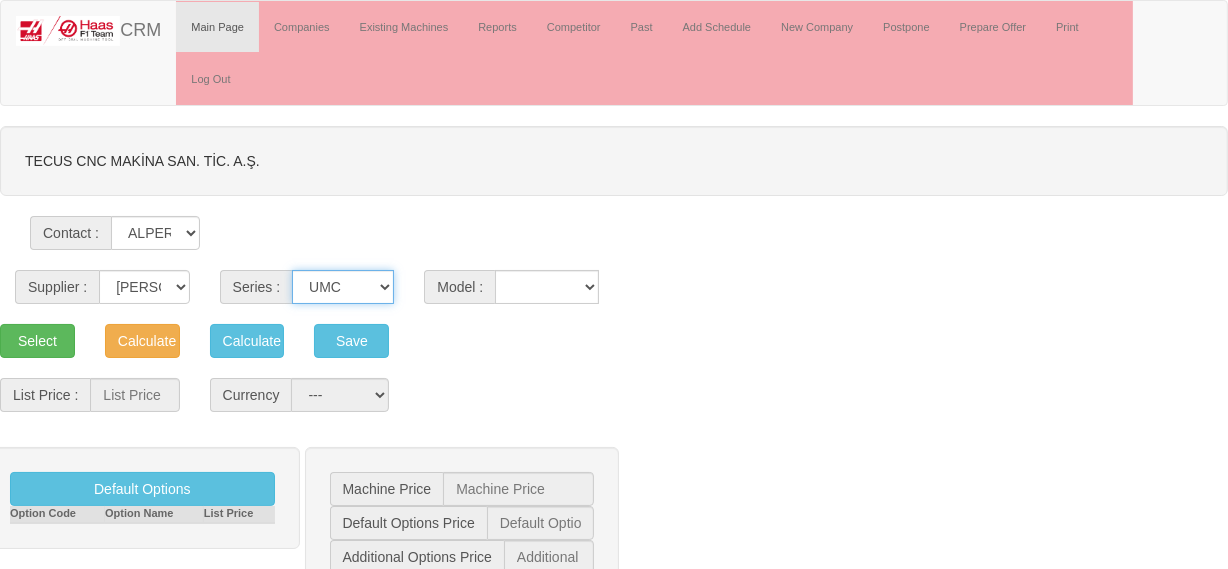 click on "VF SERIES
ST SERIES
UMC
EC SERIES
ADDITIONAL
TM SERIES
MINI SERIES
VM SERIES
VC SERIES
GM SERIES
VR SERIES
GR SERIES
VS SERIES
DC SERIES
TL SERIES
DS SERIES
CL SERIES
PARTS
DT SERIES" at bounding box center (343, 287) 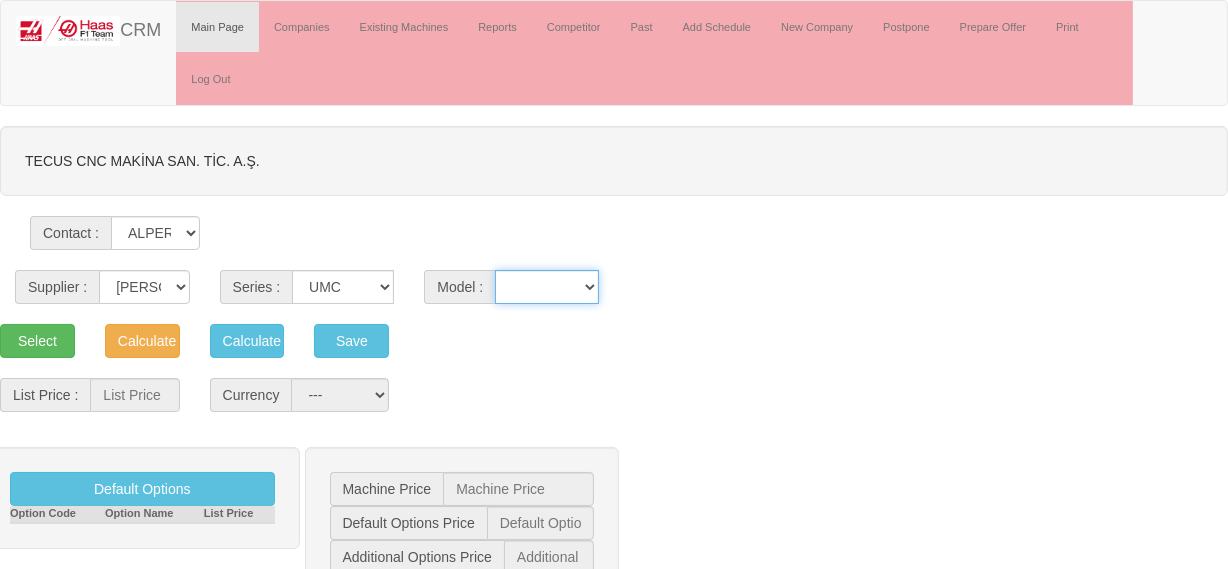 click on "UMC-1000
UMC-1000-P
UMC-1000SS
UMC-1000SS-P
UMC-1250
UMC-1250SS
UMC-1500-DUO
UMC-1500SS-DUO
UMC-350HD-EDU
UMC-400
UMC-400SS
UMC-500
UMC-500SS
UMC-750
UMC-750SS" at bounding box center (547, 287) 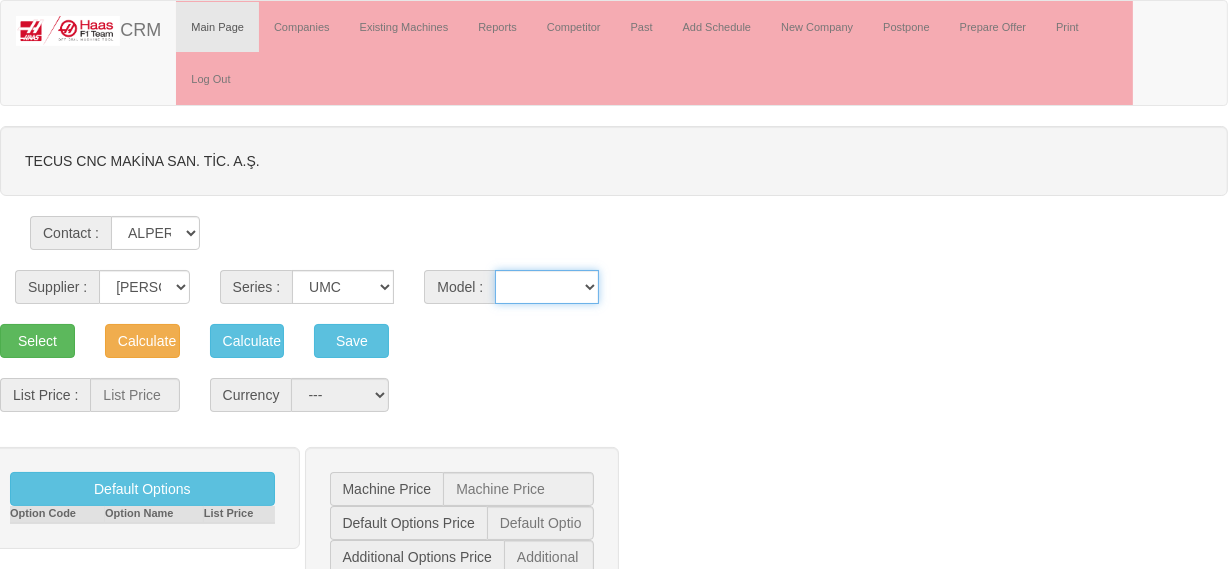 select on "175" 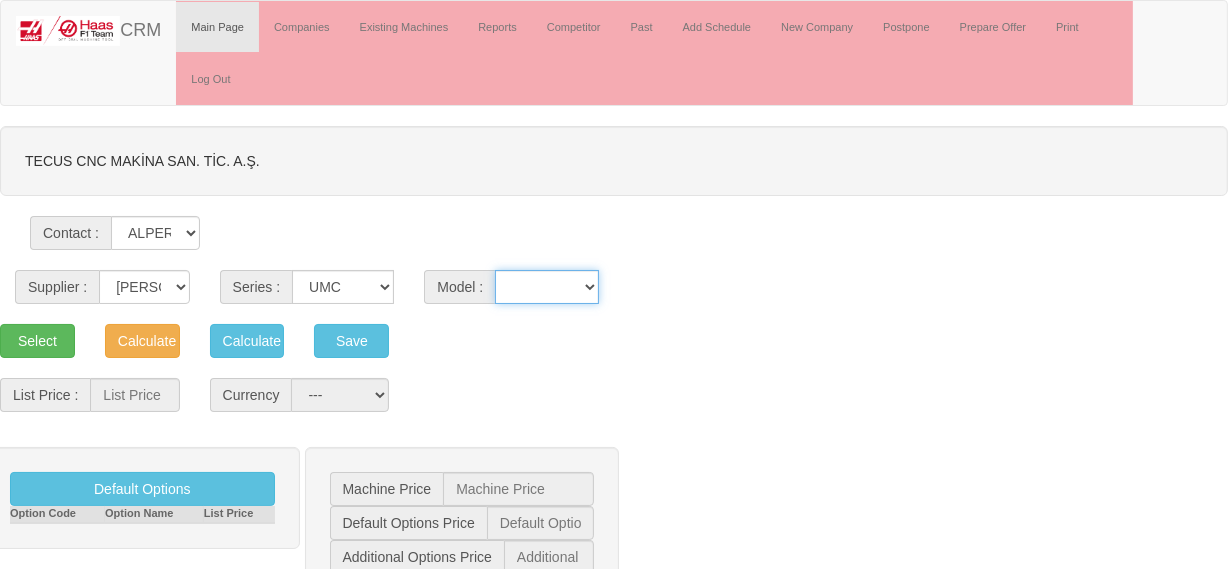 click on "UMC-1000
UMC-1000-P
UMC-1000SS
UMC-1000SS-P
UMC-1250
UMC-1250SS
UMC-1500-DUO
UMC-1500SS-DUO
UMC-350HD-EDU
UMC-400
UMC-400SS
UMC-500
UMC-500SS
UMC-750
UMC-750SS" at bounding box center [547, 287] 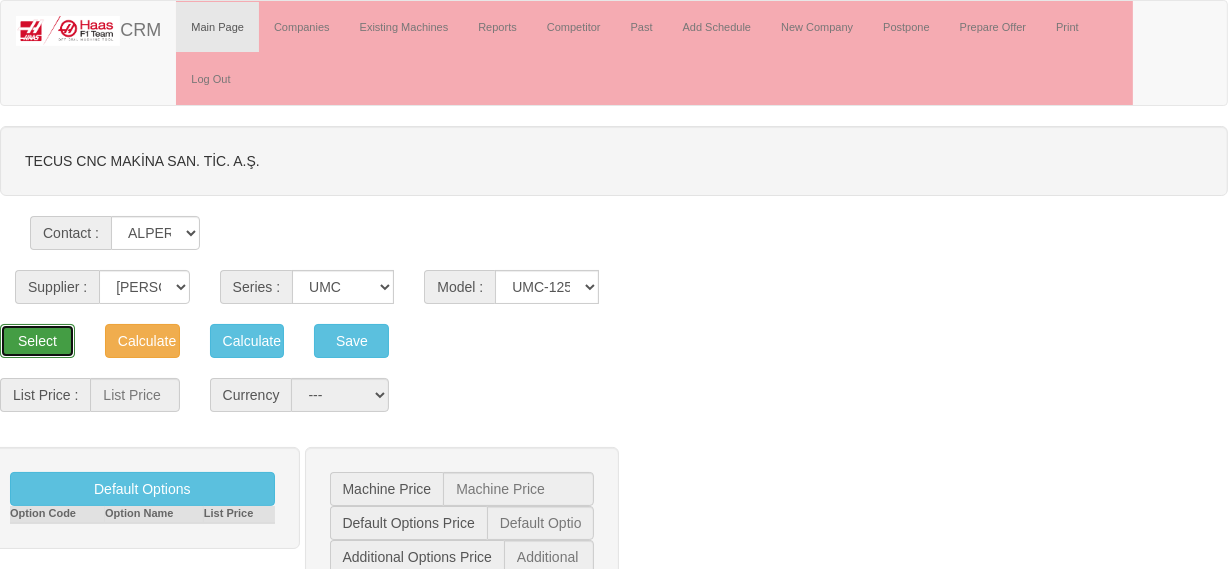 click on "Select" at bounding box center [37, 341] 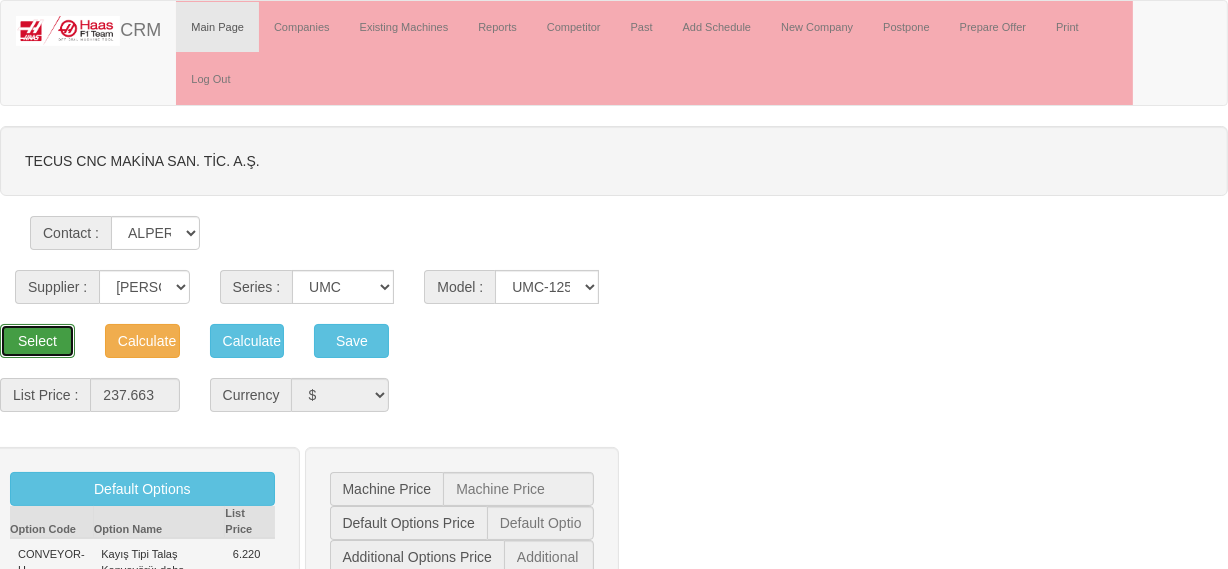 type on "237.663  $" 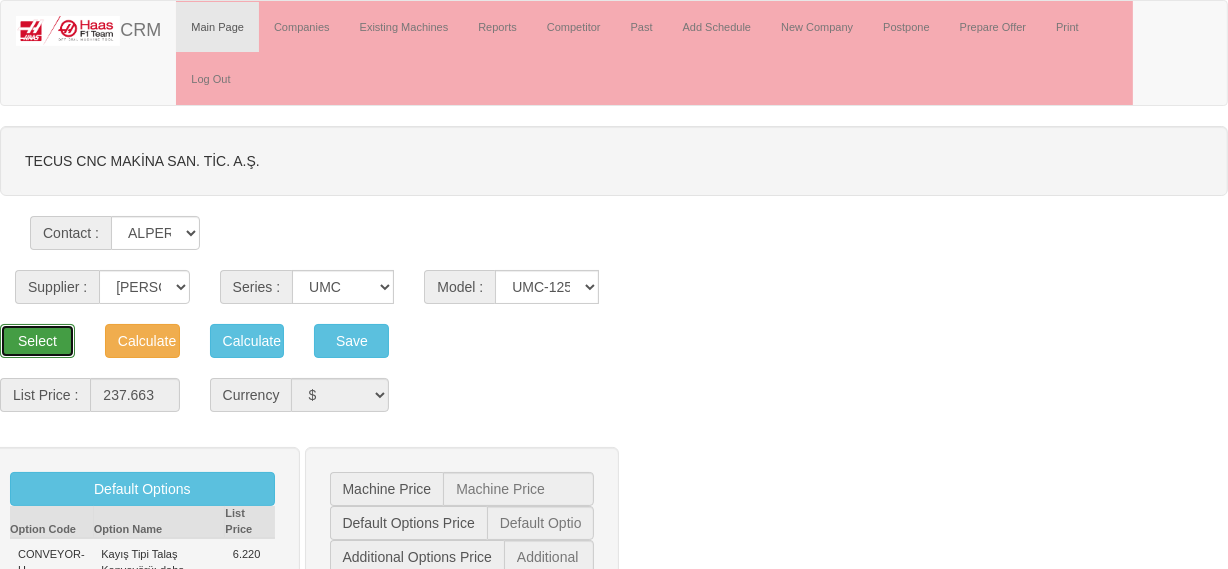 type on "23.470  $" 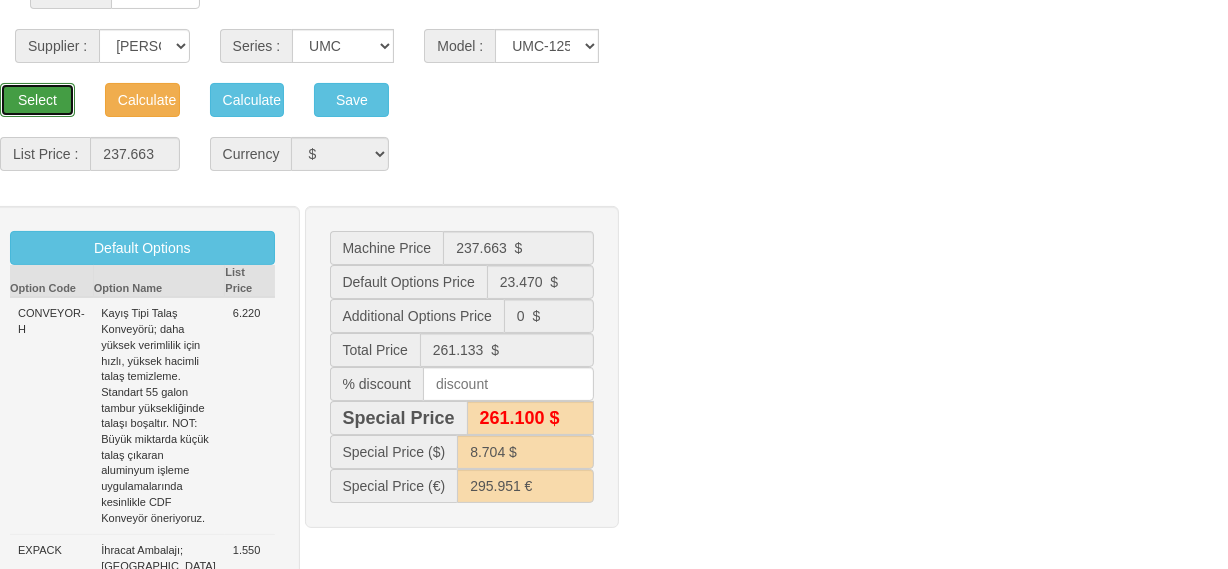 scroll, scrollTop: 272, scrollLeft: 0, axis: vertical 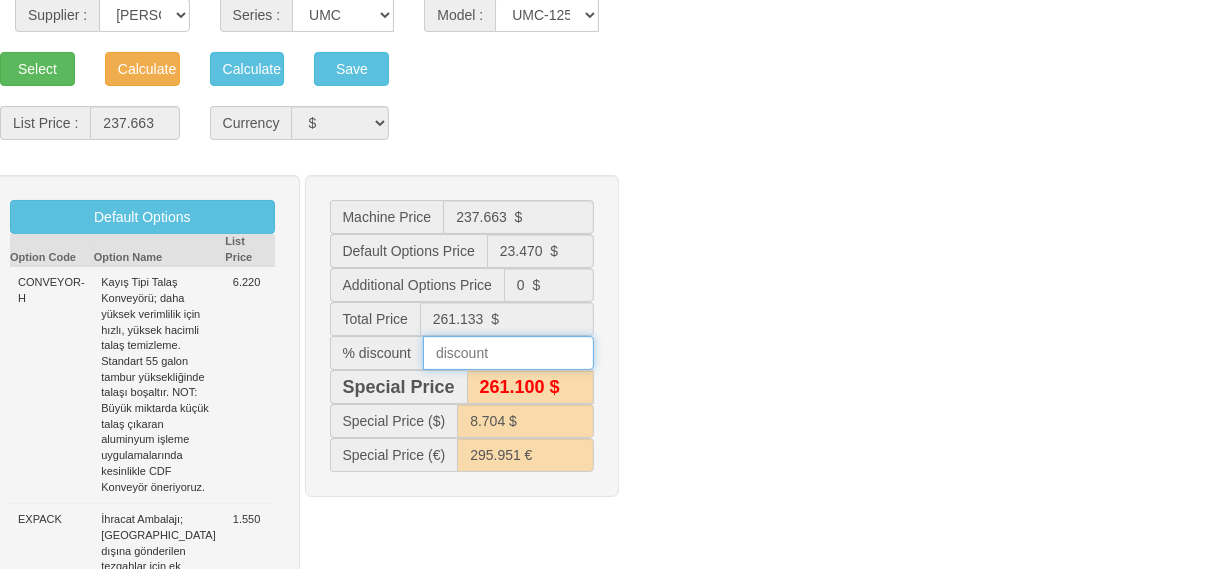 click at bounding box center (508, 353) 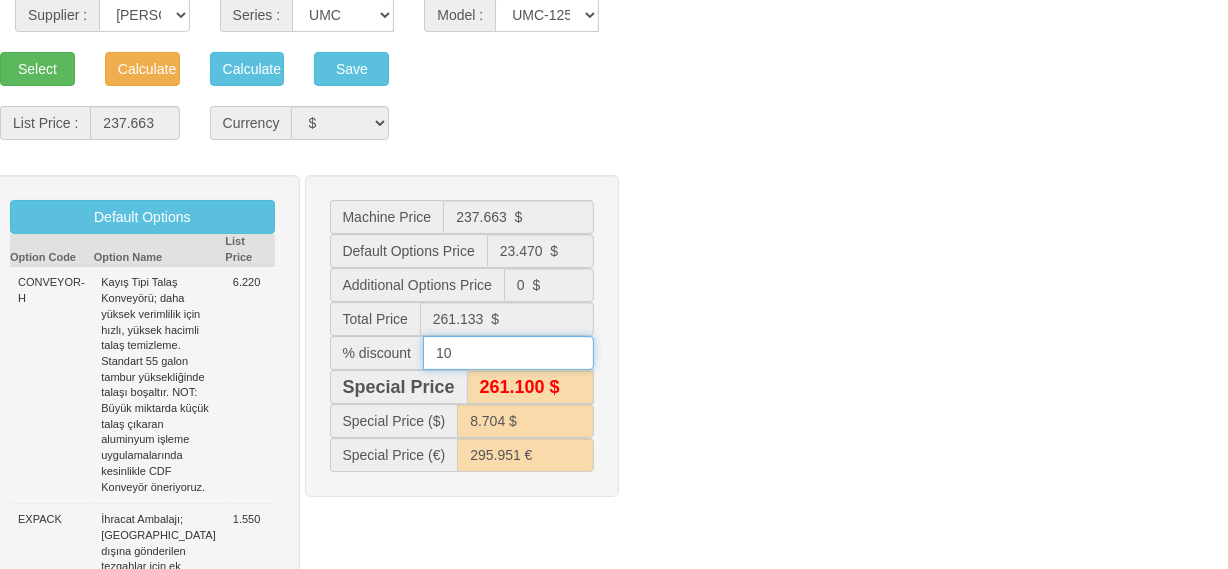 type on "10" 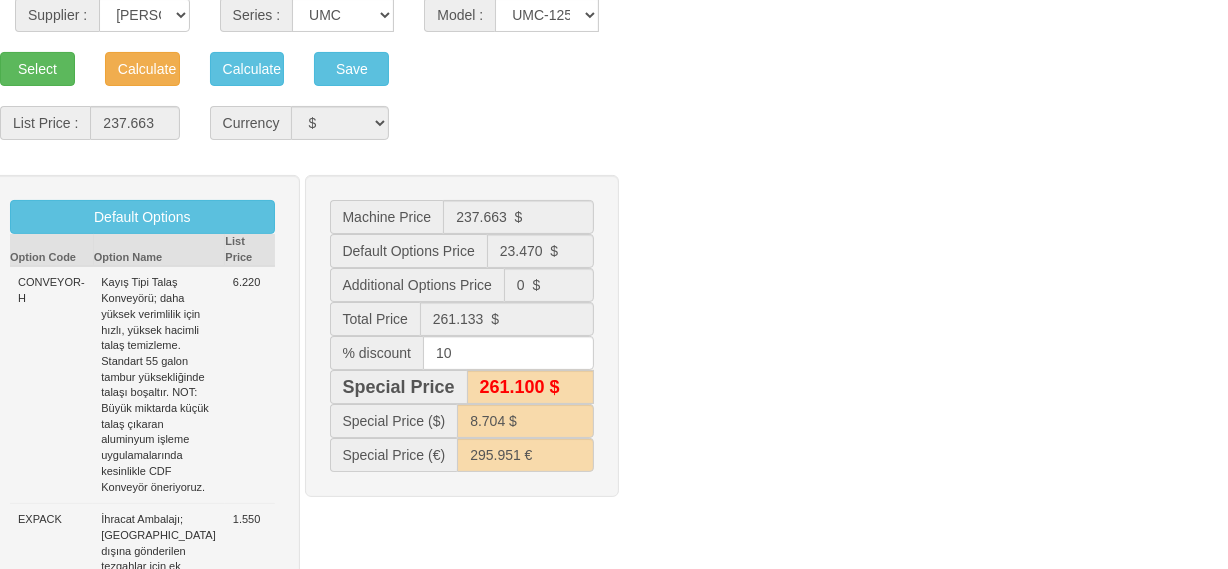 type on "235.000 $" 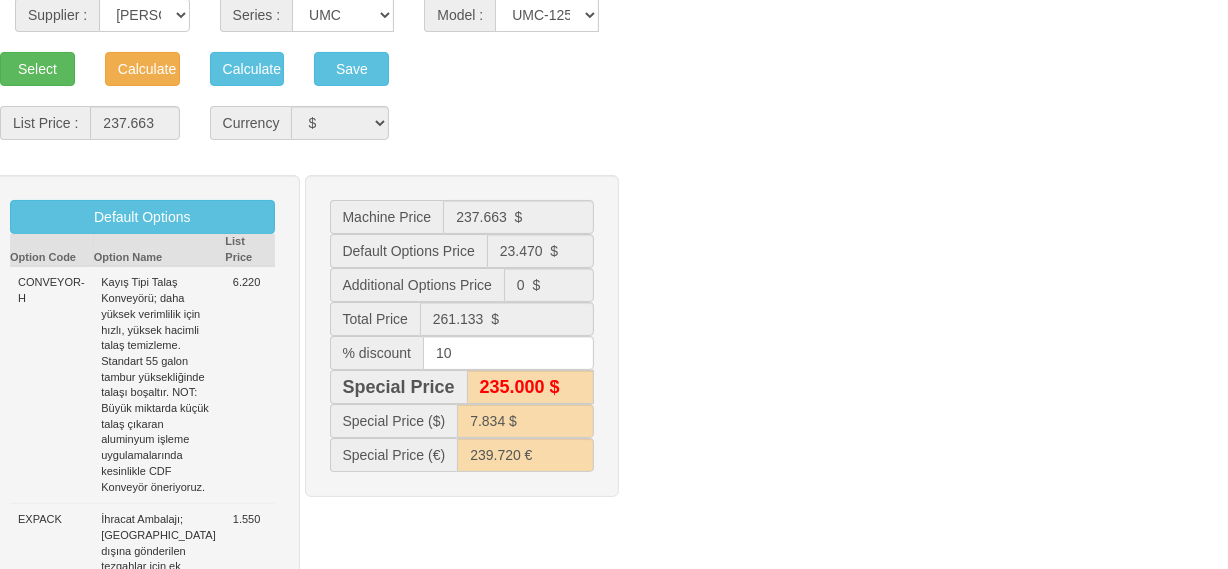 drag, startPoint x: 744, startPoint y: 342, endPoint x: 729, endPoint y: 349, distance: 16.552946 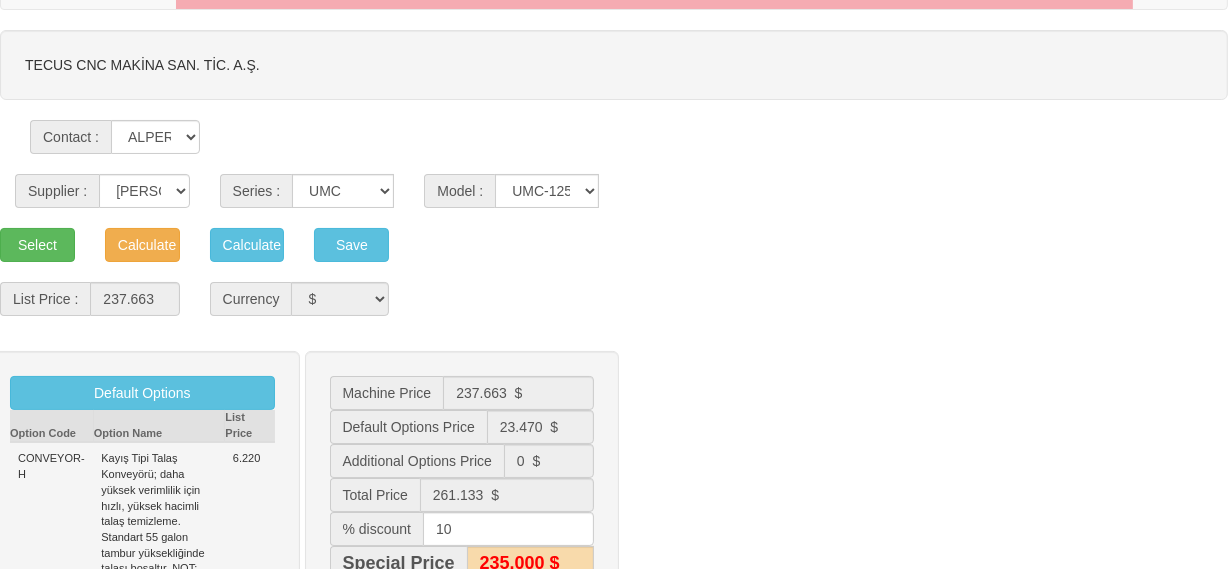 scroll, scrollTop: 0, scrollLeft: 0, axis: both 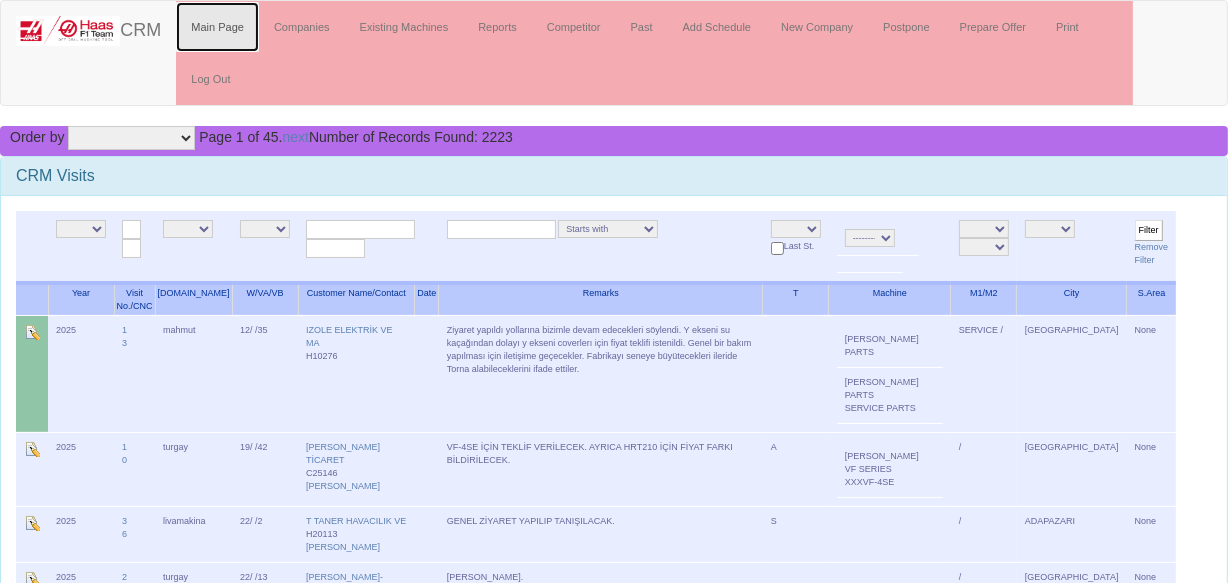drag, startPoint x: 237, startPoint y: 33, endPoint x: 531, endPoint y: 5, distance: 295.33032 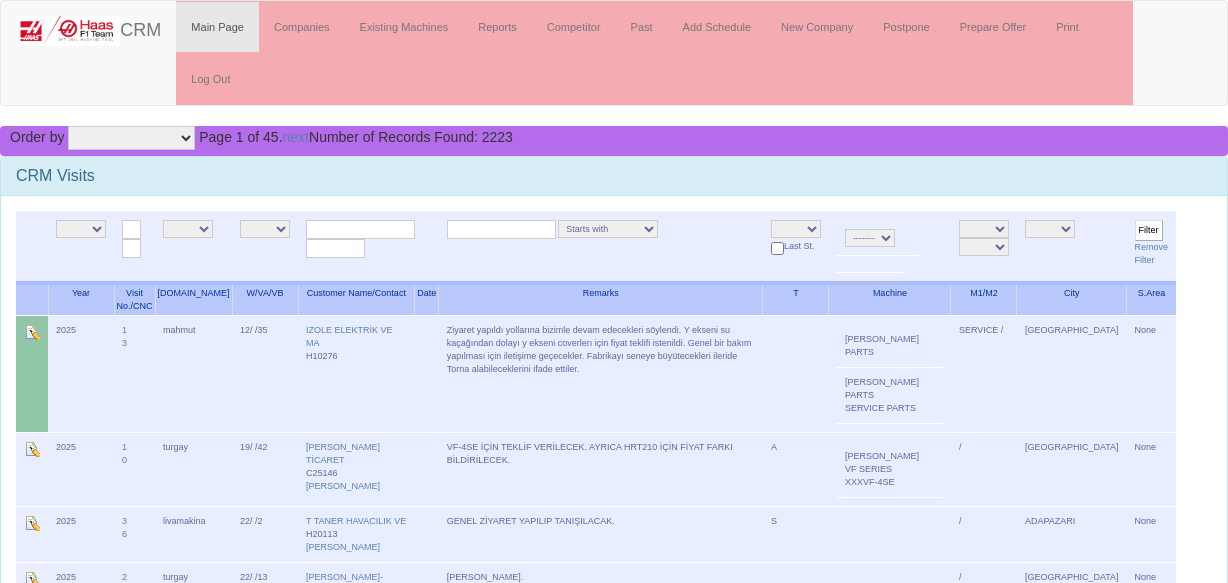 scroll, scrollTop: 0, scrollLeft: 0, axis: both 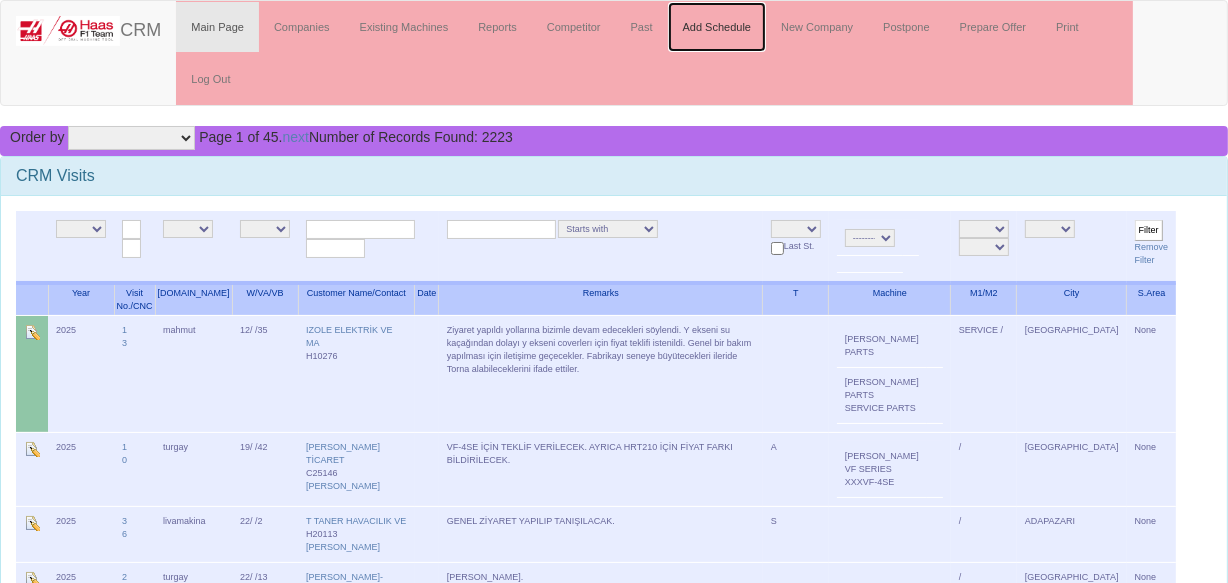 click on "Add Schedule" at bounding box center (717, 27) 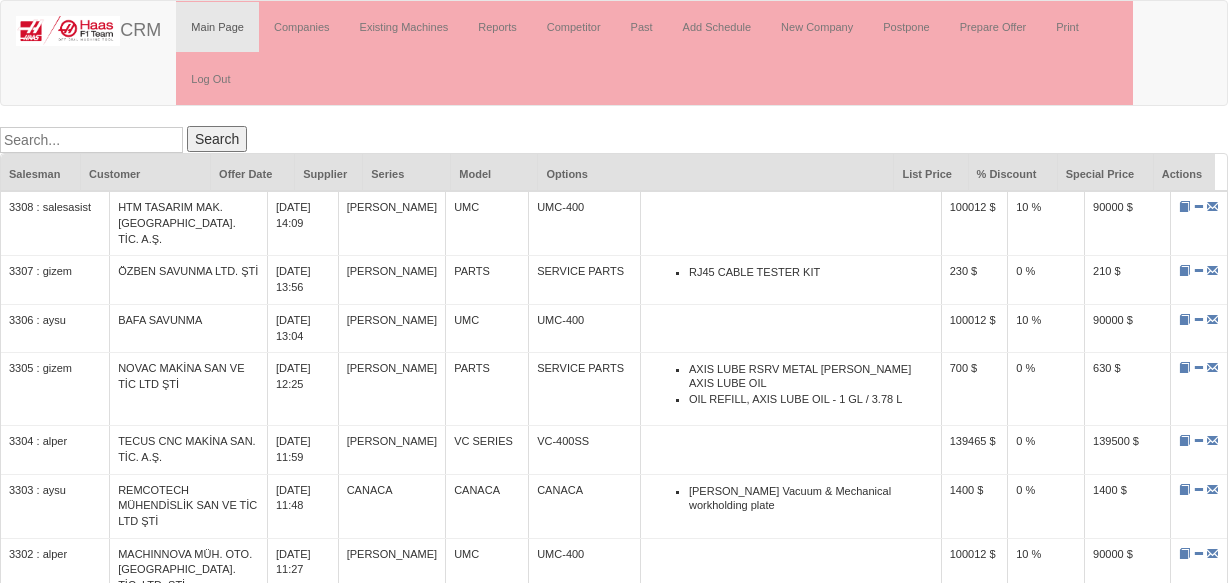 click at bounding box center (91, 140) 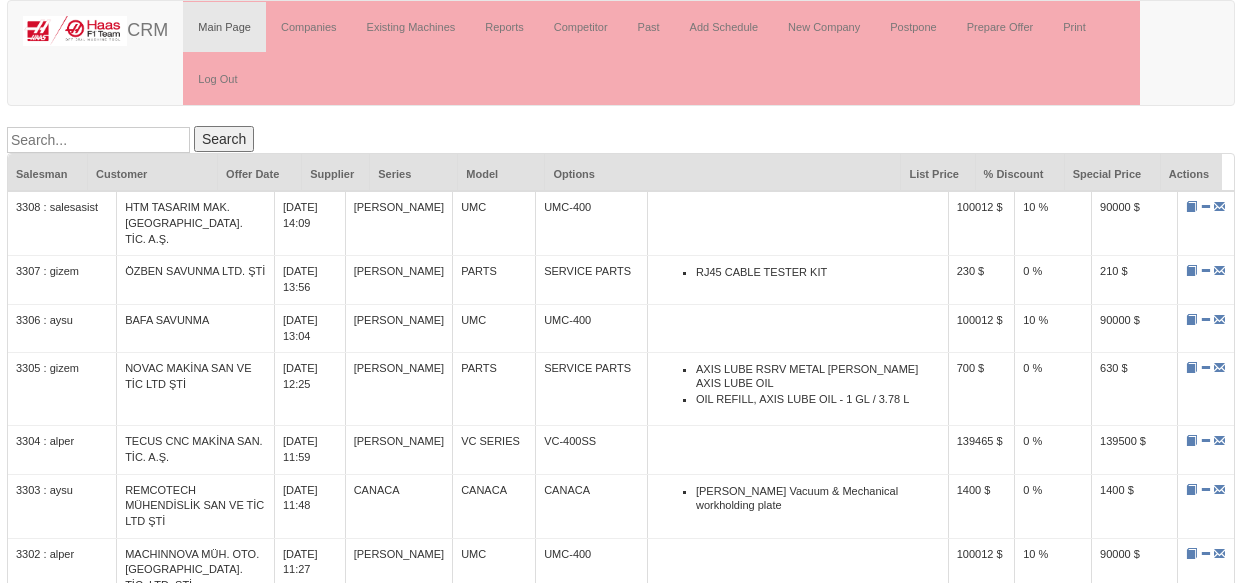 scroll, scrollTop: 0, scrollLeft: 0, axis: both 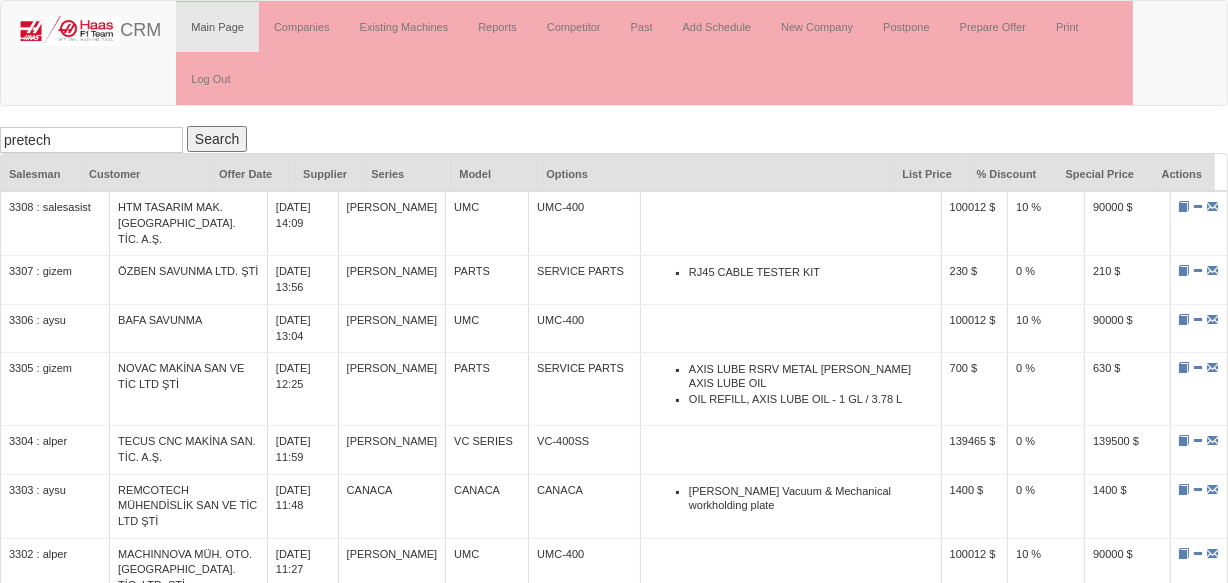 type on "pretech" 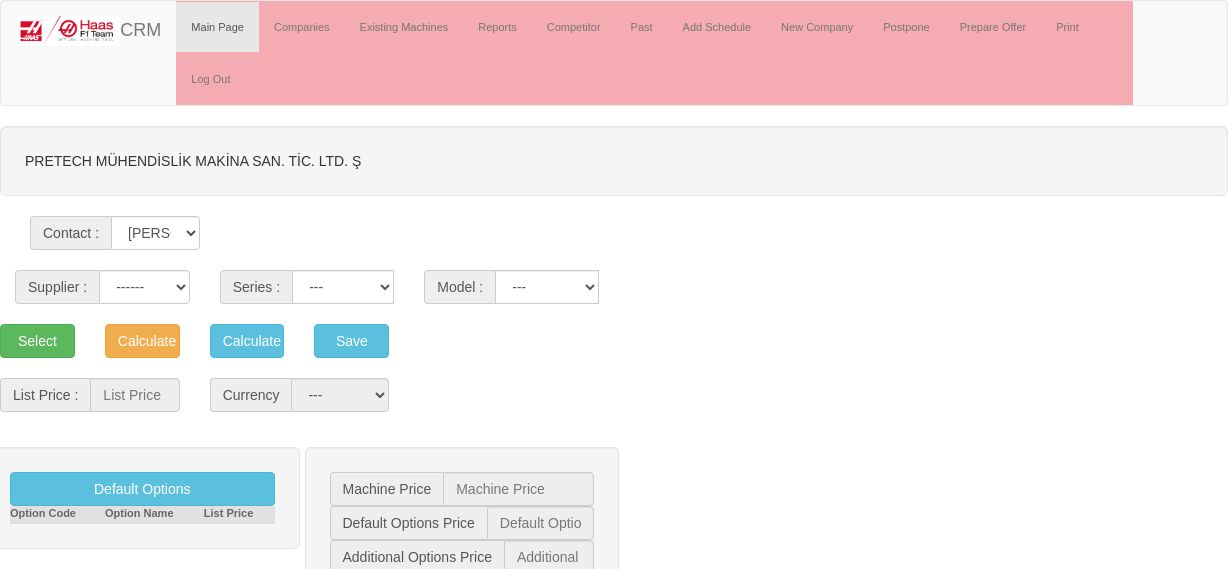 scroll, scrollTop: 0, scrollLeft: 0, axis: both 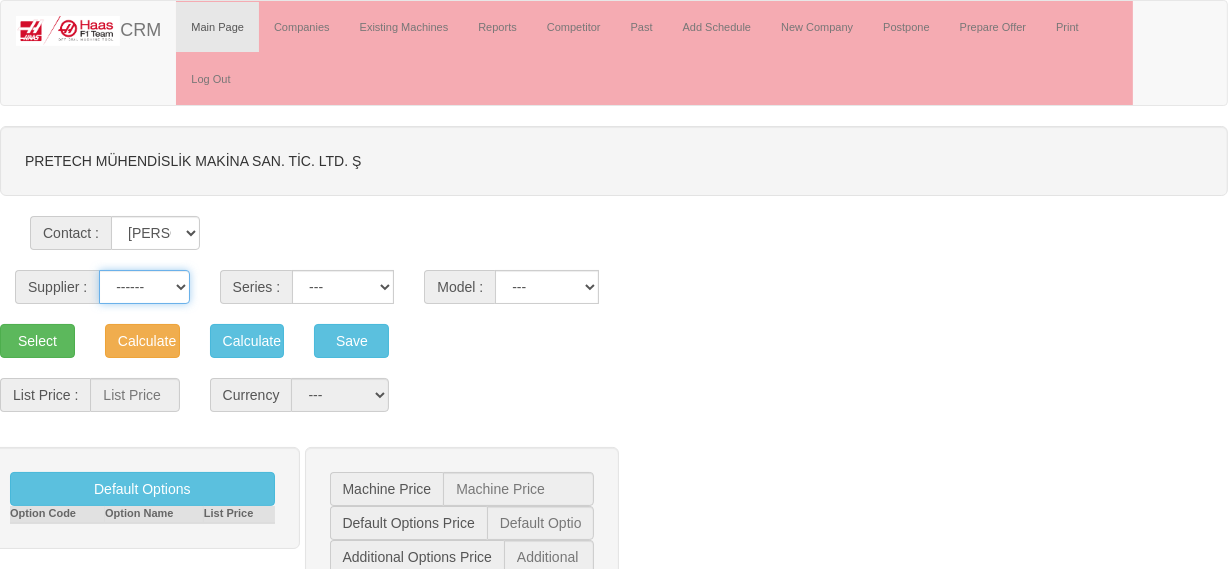 drag, startPoint x: 152, startPoint y: 291, endPoint x: 157, endPoint y: 302, distance: 12.083046 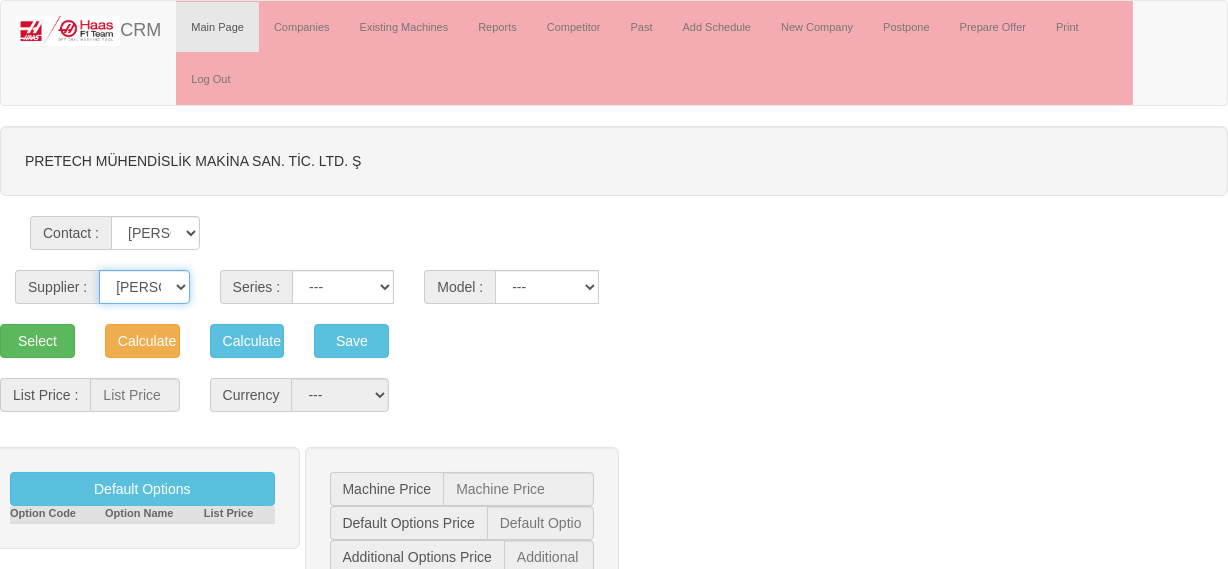 click on "------
[PERSON_NAME]
[GEOGRAPHIC_DATA]" at bounding box center [144, 287] 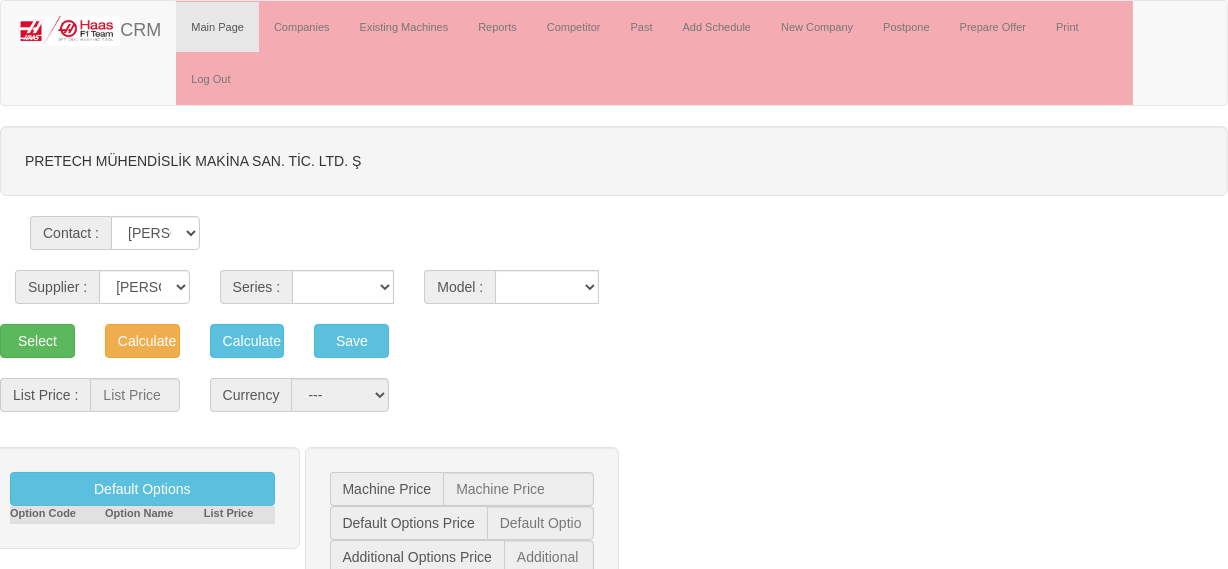 click on "Supplier :
------
HAAS
CANACA
Series   :
VF SERIES
ST SERIES
UMC
EC SERIES
ADDITIONAL
TM SERIES
MINI SERIES
VM SERIES
VC SERIES
GM SERIES
VR SERIES
GR SERIES
VS SERIES
DC SERIES
TL SERIES
DS SERIES
CL SERIES
PARTS
DT SERIES
Model    :" at bounding box center (614, 277) 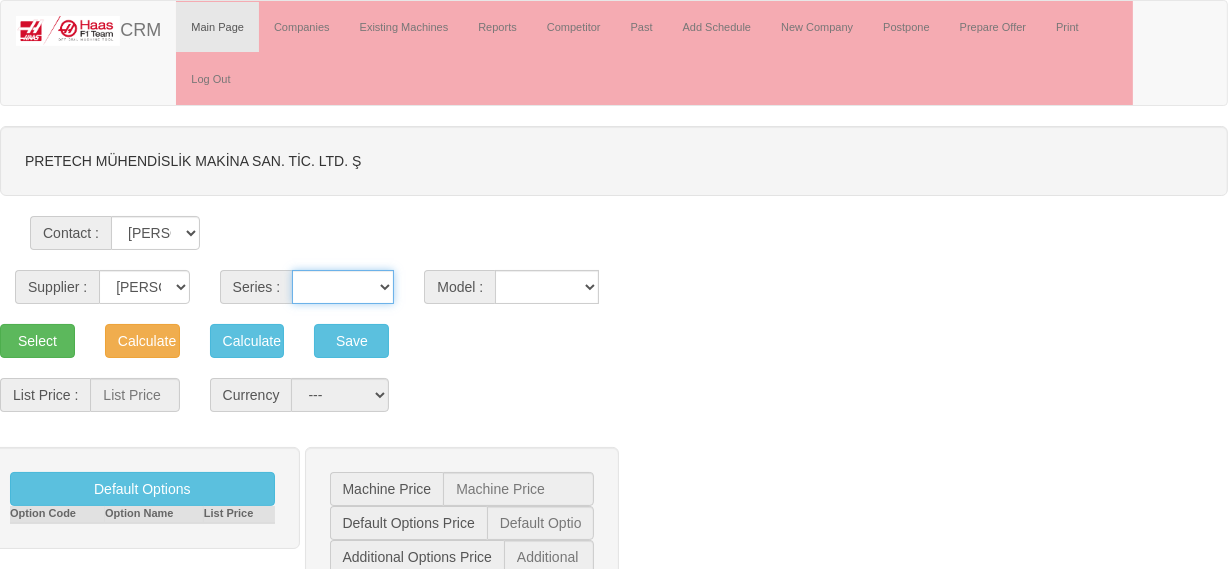 click on "VF SERIES
ST SERIES
UMC
EC SERIES
ADDITIONAL
TM SERIES
MINI SERIES
VM SERIES
VC SERIES
GM SERIES
VR SERIES
GR SERIES
VS SERIES
DC SERIES
TL SERIES
DS SERIES
CL SERIES
PARTS
DT SERIES" at bounding box center [343, 287] 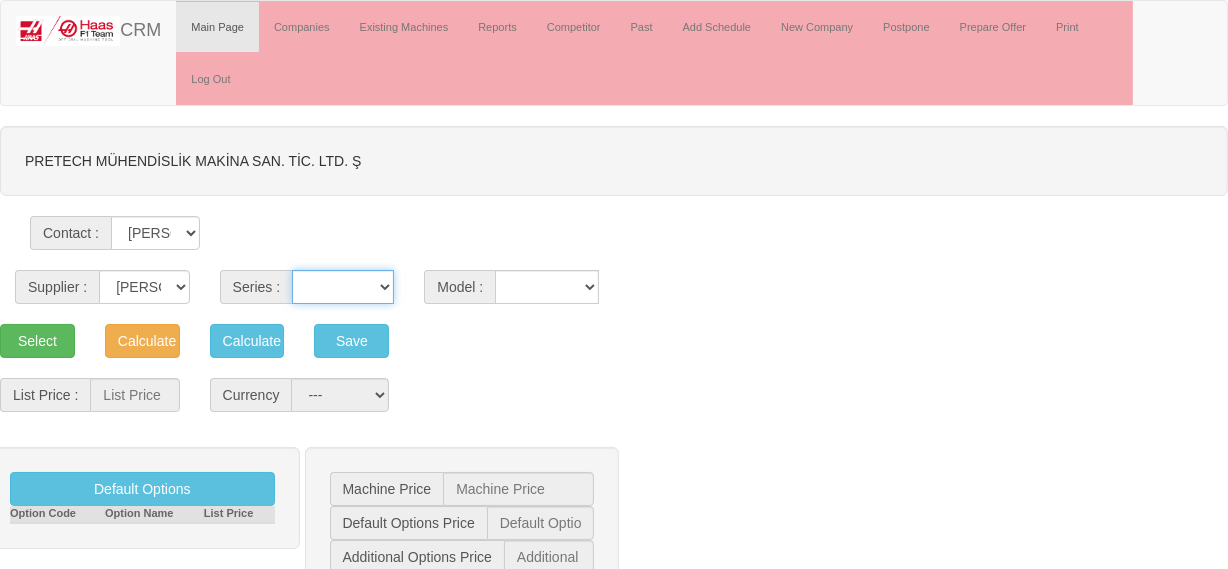 select on "1" 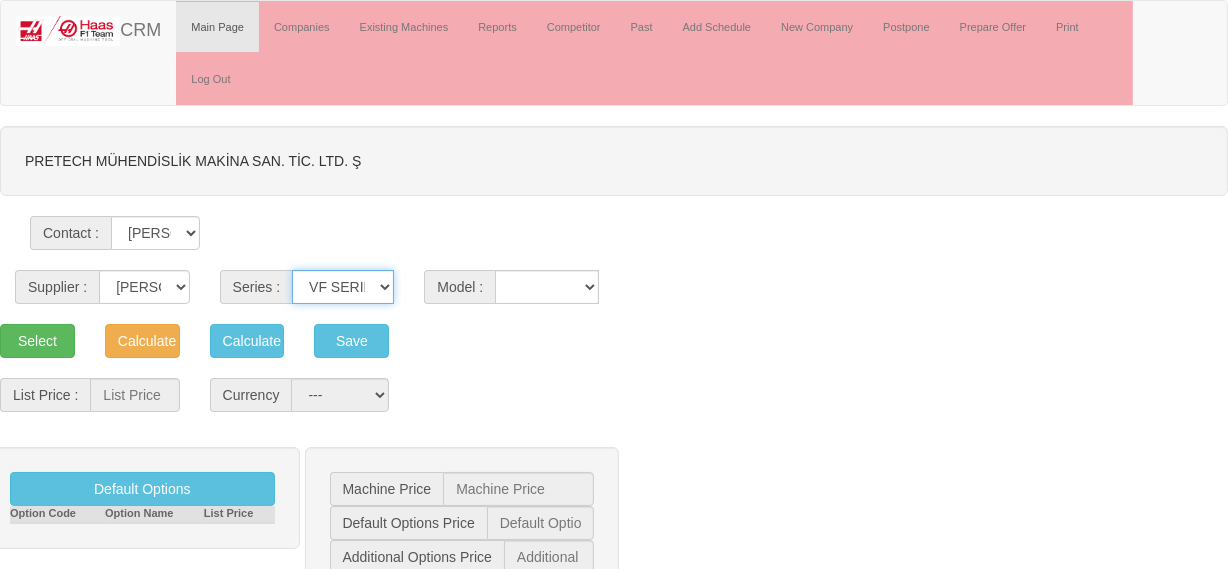 click on "VF SERIES
ST SERIES
UMC
EC SERIES
ADDITIONAL
TM SERIES
MINI SERIES
VM SERIES
VC SERIES
GM SERIES
VR SERIES
GR SERIES
VS SERIES
DC SERIES
TL SERIES
DS SERIES
CL SERIES
PARTS
DT SERIES" at bounding box center (343, 287) 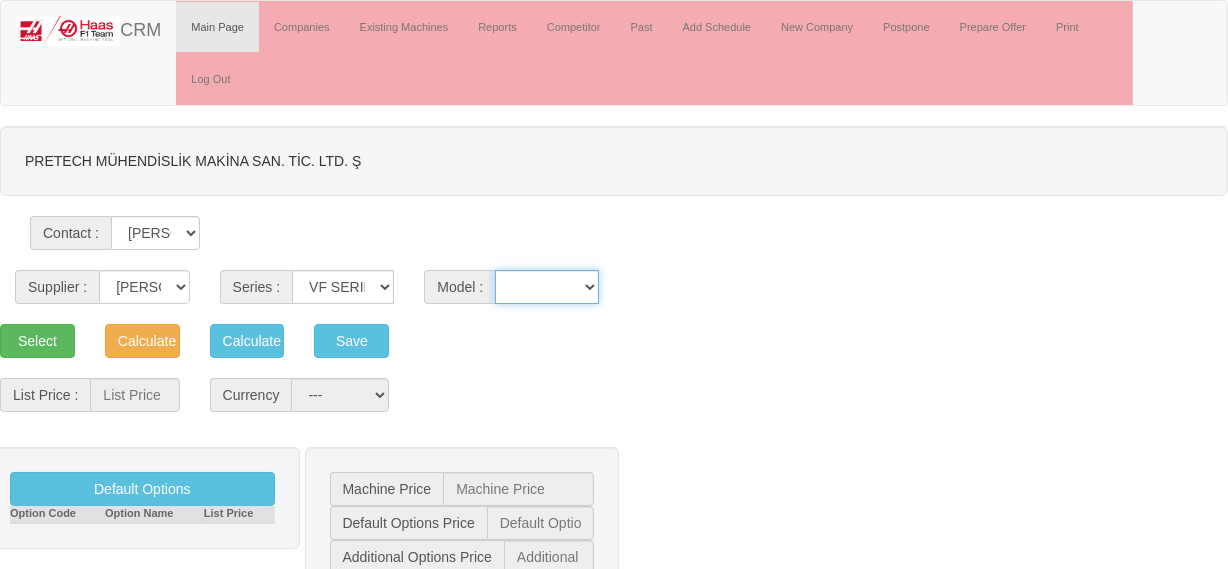 click on "VF-1
VF-10/40
VF-10/50
VF-11/40
VF-11/50
VF-12/40
VF-12/50
VF-14/40
VF-14/50
VF-2
VF-2SS
VF-2SSYT
VF-2TR
VF-2YT
VF-3
VF-3SS
VF-3SSYT
VF-3YT
VF-3YT/50
VF-4
VF-4SS
VF-5/40
VF-5/40TR
VF-5/40XT
VF-5/50
VF-5/50TR
VF-5/50XT
VF-5SS
VF-6/40
VF-6/40TR
VF-6/50
VF-6/50TR
VF-6SS
VF-7/40
VF-7/50
VF-8/40
VF-8/50
VF-9/40
VF-9/50" at bounding box center (547, 287) 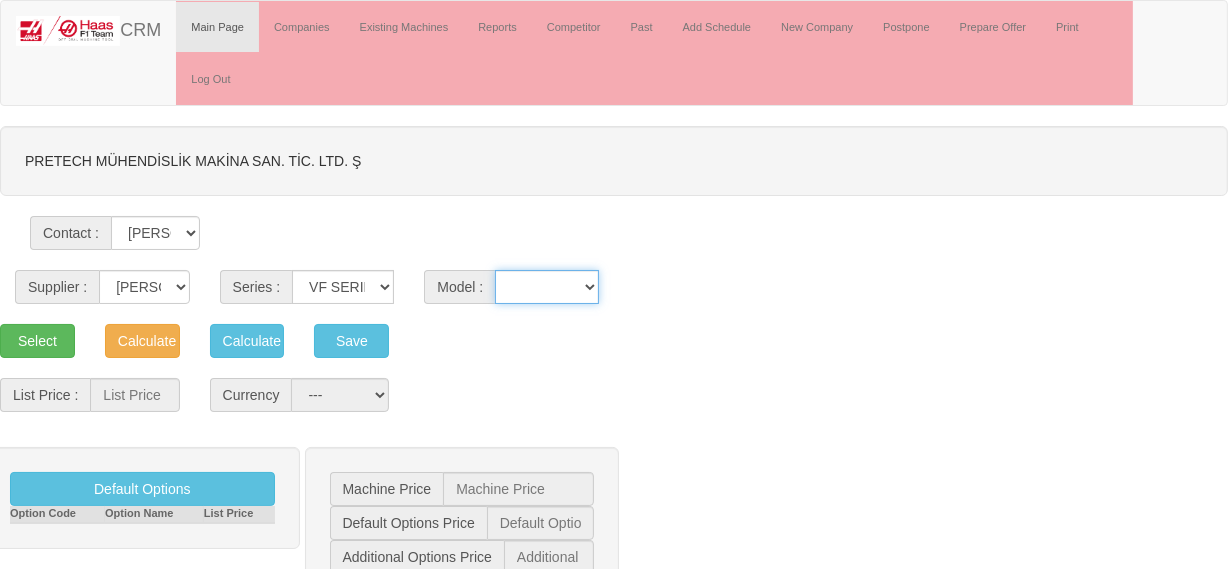 select on "110" 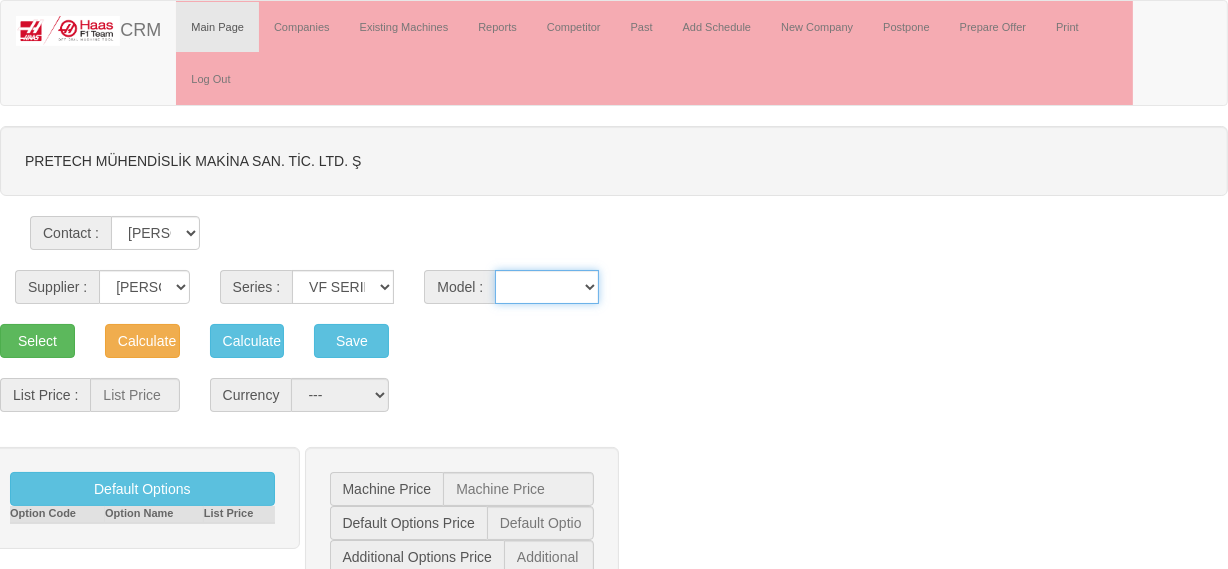 click on "VF-1
VF-10/40
VF-10/50
VF-11/40
VF-11/50
VF-12/40
VF-12/50
VF-14/40
VF-14/50
VF-2
VF-2SS
VF-2SSYT
VF-2TR
VF-2YT
VF-3
VF-3SS
VF-3SSYT
VF-3YT
VF-3YT/50
VF-4
VF-4SS
VF-5/40
VF-5/40TR
VF-5/40XT
VF-5/50
VF-5/50TR
VF-5/50XT
VF-5SS
VF-6/40
VF-6/40TR
VF-6/50
VF-6/50TR
VF-6SS
VF-7/40
VF-7/50
VF-8/40
VF-8/50
VF-9/40
VF-9/50" at bounding box center [547, 287] 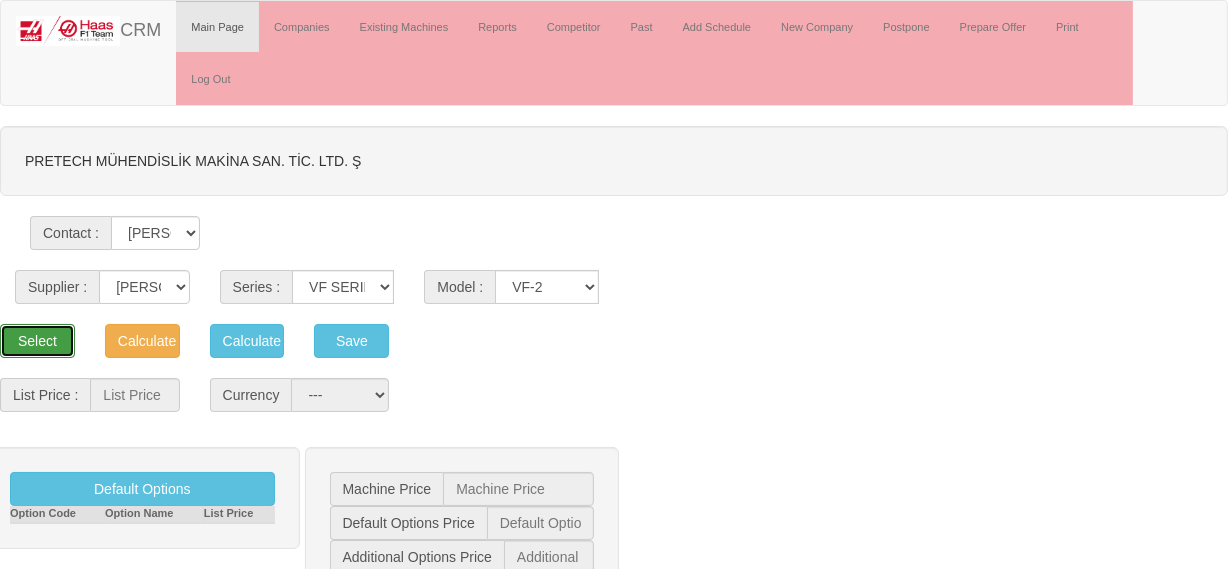 click on "Select" at bounding box center (37, 341) 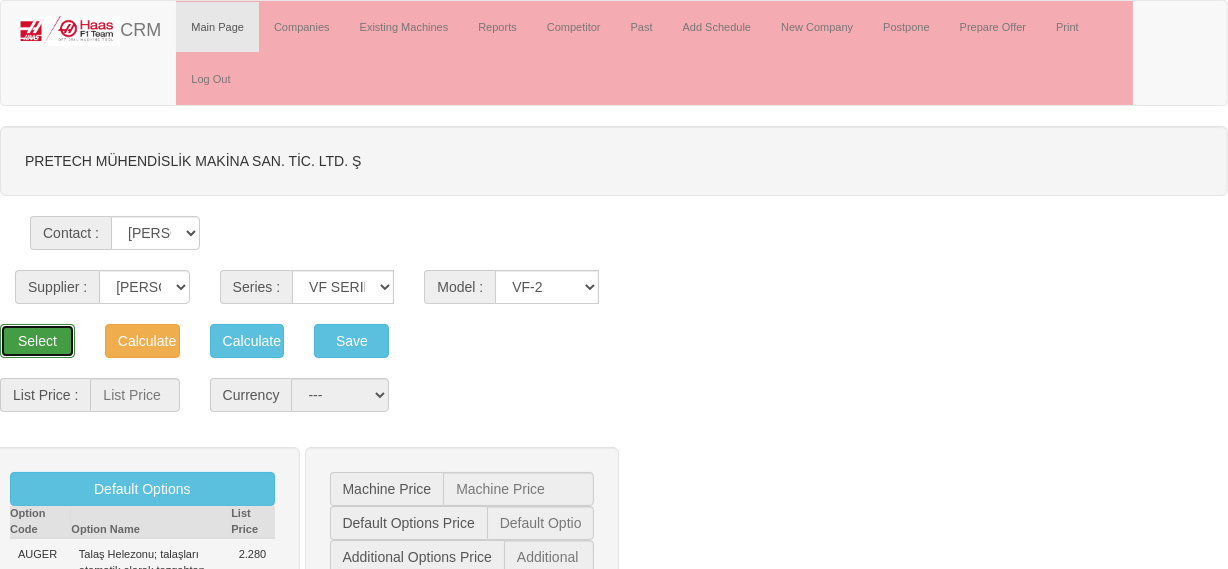type on "44.688" 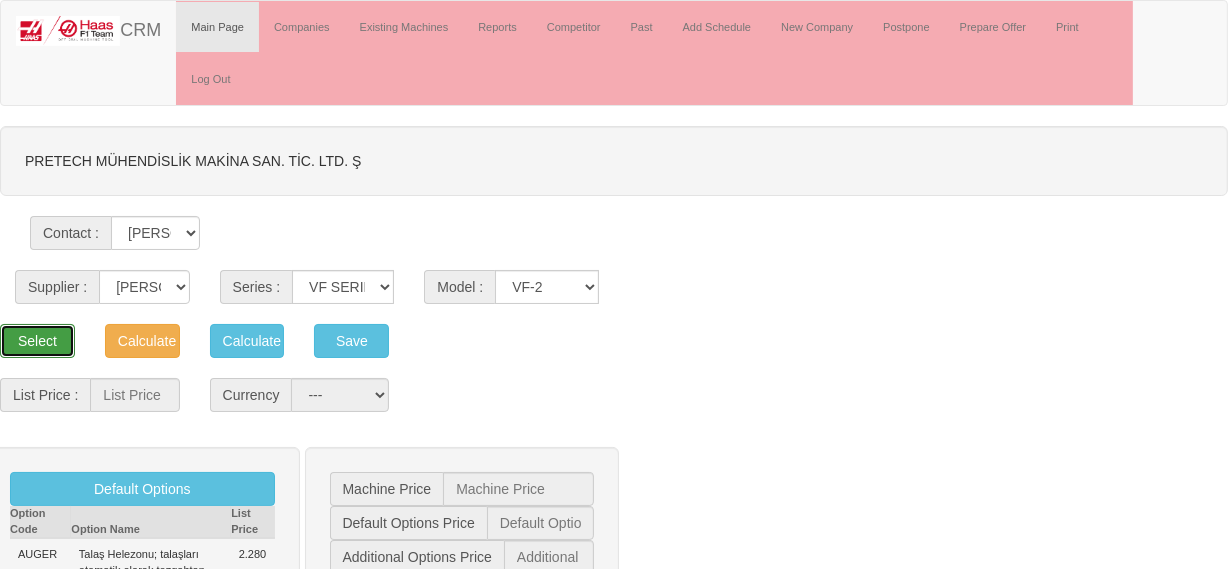 select on "2" 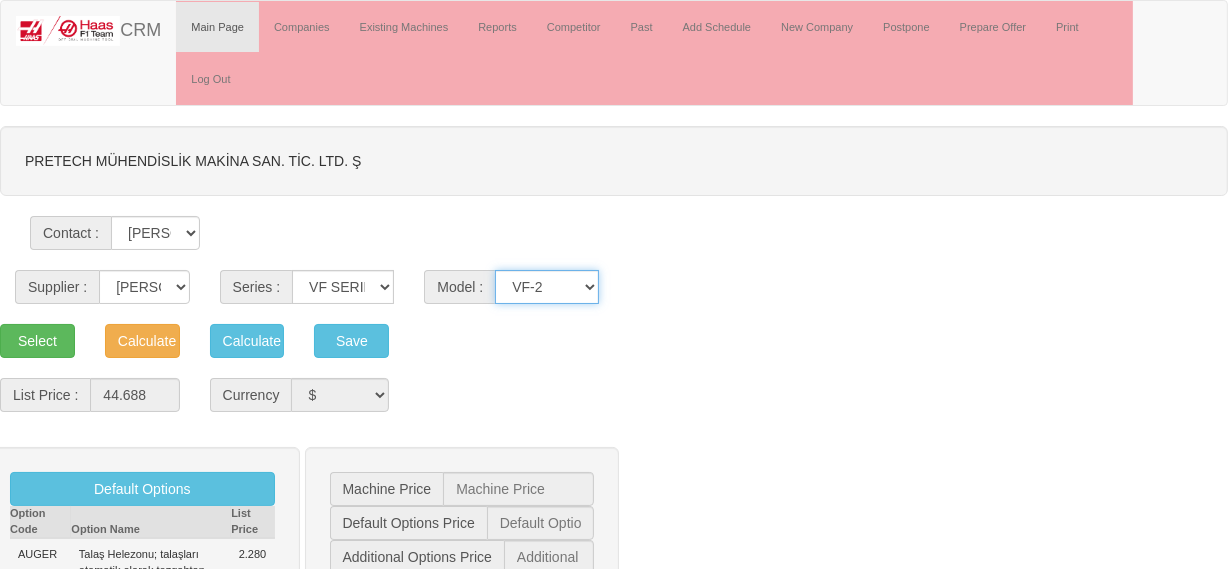 type on "44.688  $" 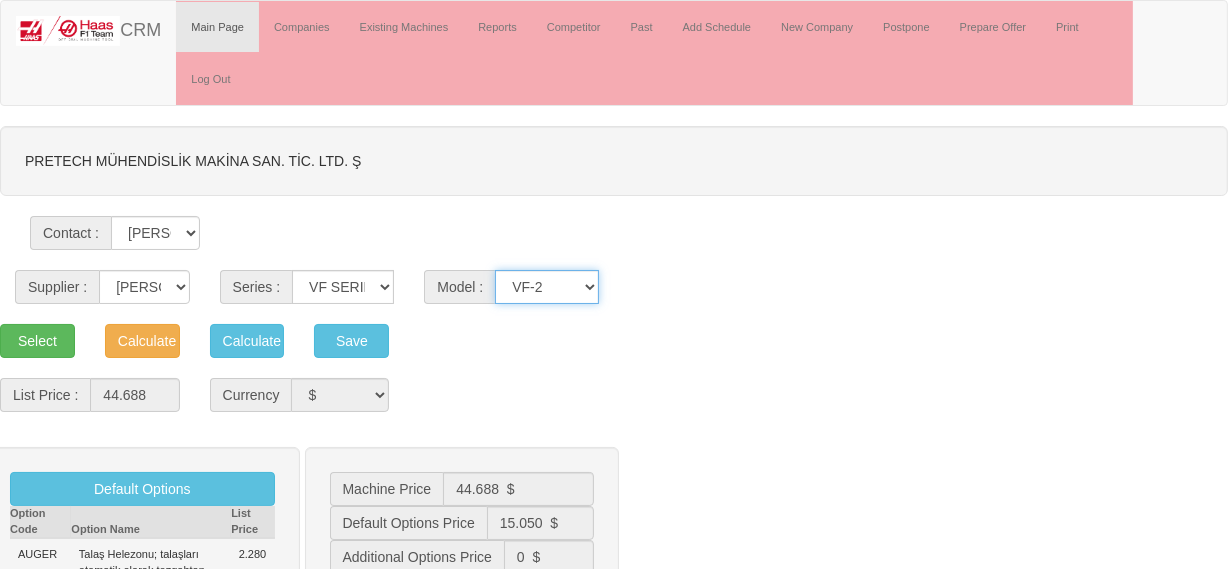 click on "VF-1
VF-10/40
VF-10/50
VF-11/40
VF-11/50
VF-12/40
VF-12/50
VF-14/40
VF-14/50
VF-2
VF-2SS
VF-2SSYT
VF-2TR
VF-2YT
VF-3
VF-3SS
VF-3SSYT
VF-3YT
VF-3YT/50
VF-4
VF-4SS
VF-5/40
VF-5/40TR
VF-5/40XT
VF-5/50
VF-5/50TR
VF-5/50XT
VF-5SS
VF-6/40
VF-6/40TR
VF-6/50
VF-6/50TR
VF-6SS
VF-7/40
VF-7/50
VF-8/40
VF-8/50
VF-9/40
VF-9/50" at bounding box center (547, 287) 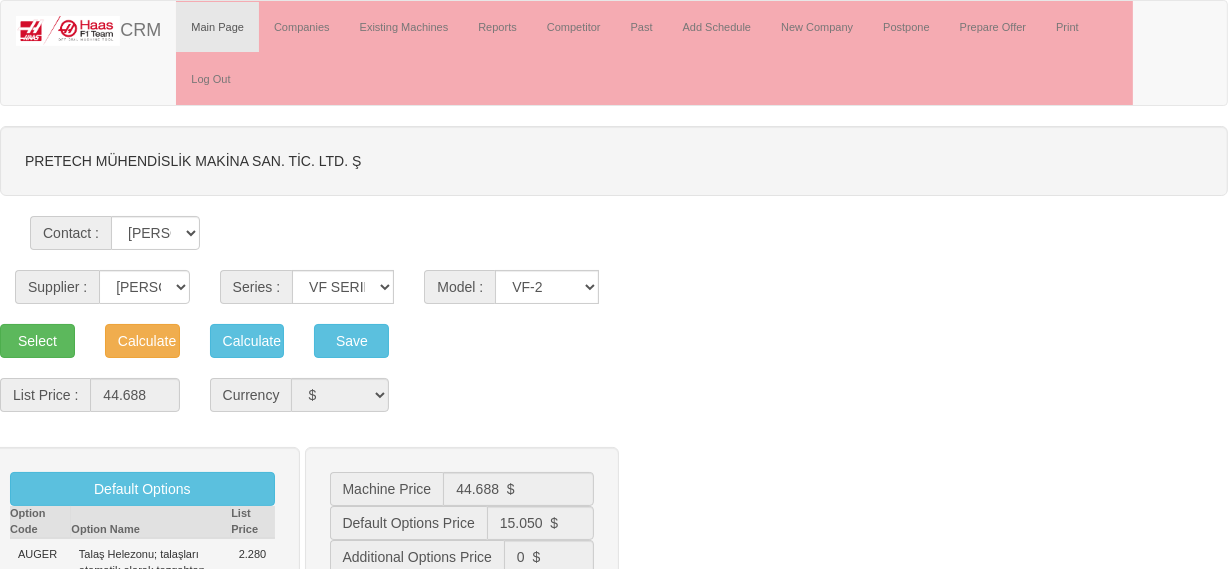 click on "Select
Calculate
Calculate Cost
Save" at bounding box center (614, 341) 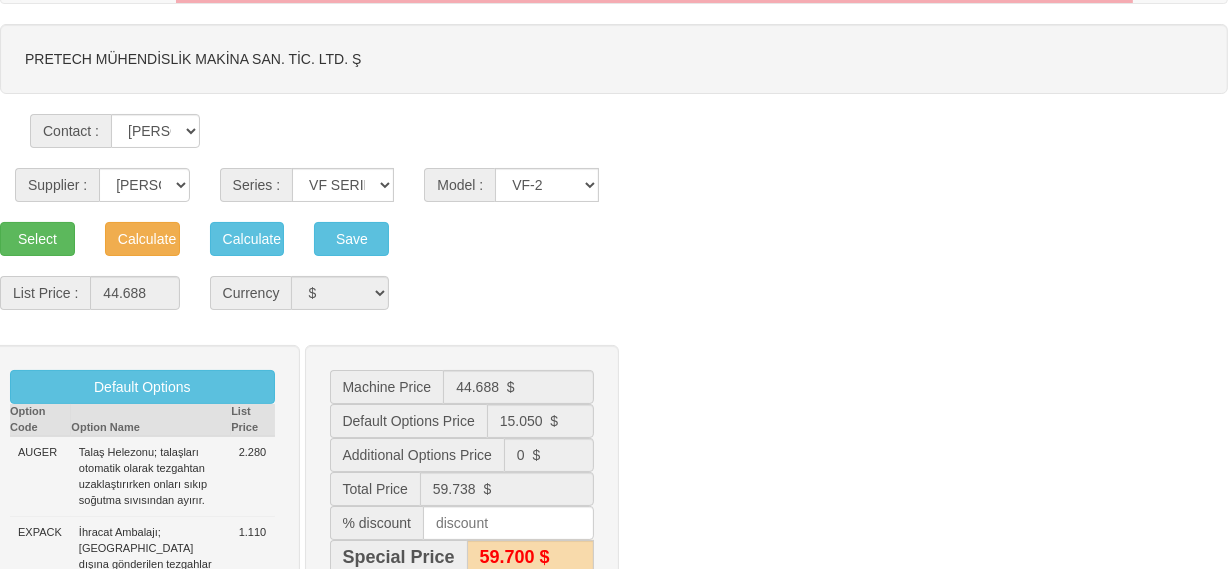 scroll, scrollTop: 272, scrollLeft: 0, axis: vertical 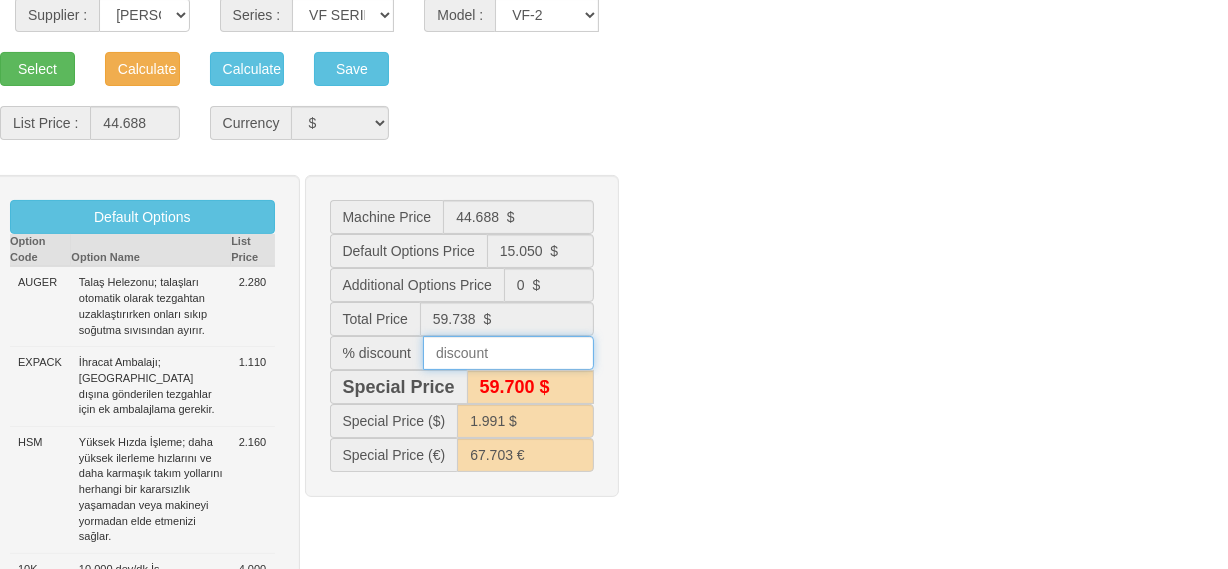 click at bounding box center (508, 353) 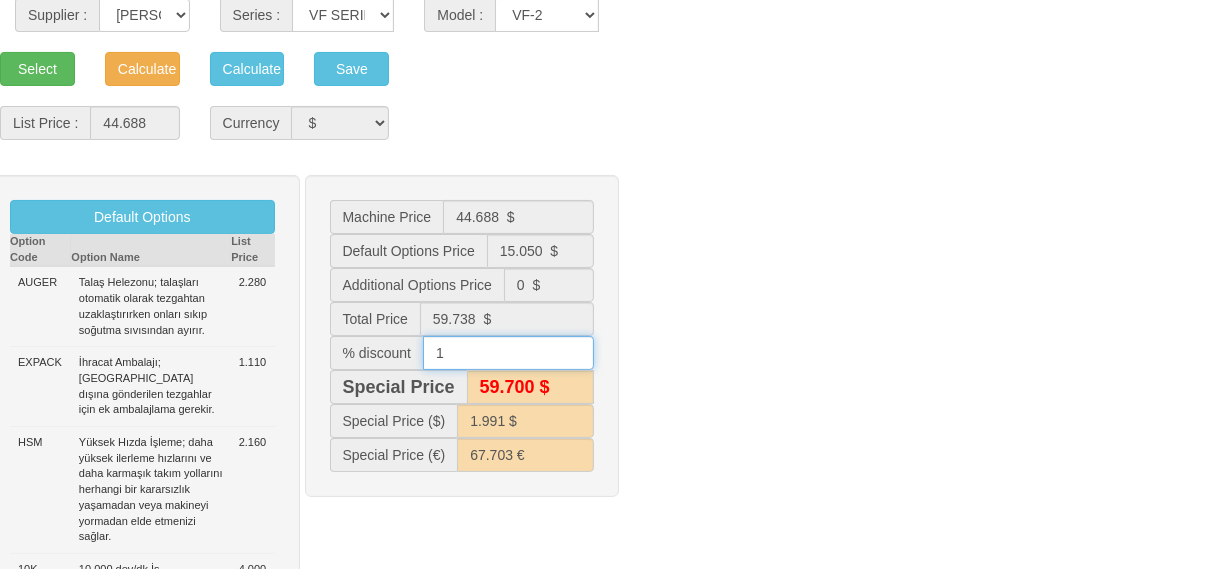 type on "10" 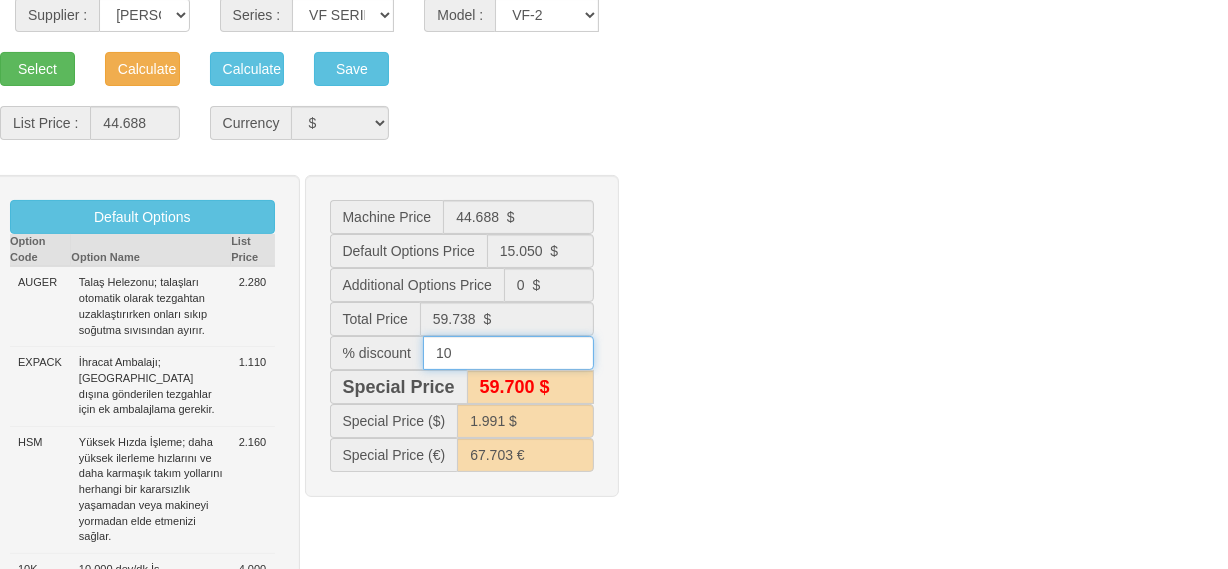 type on "53.800 $" 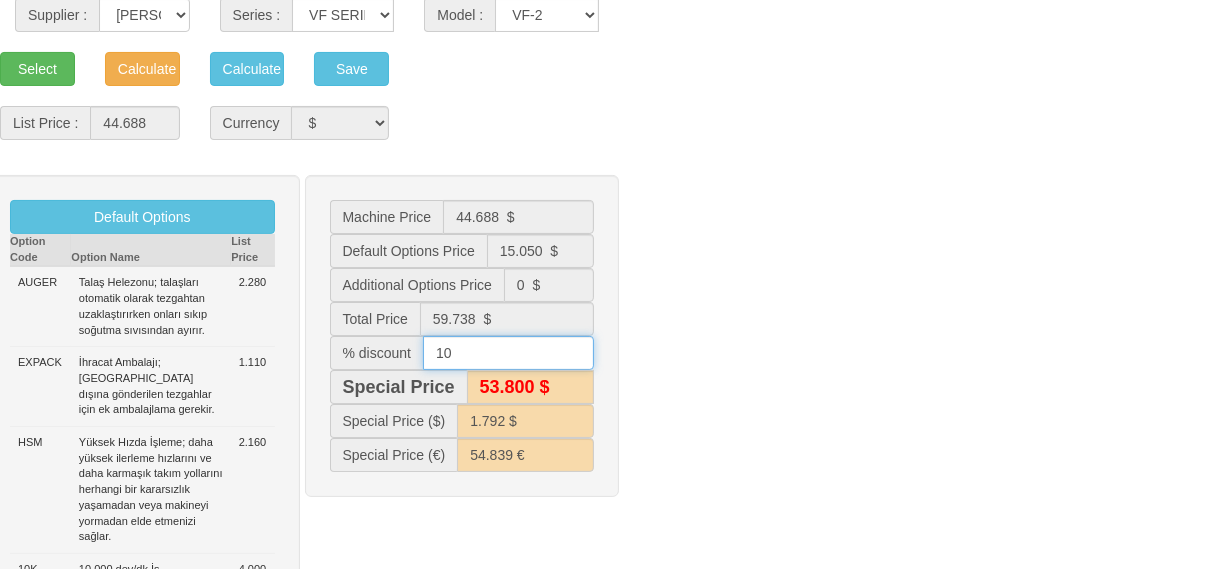 type on "10" 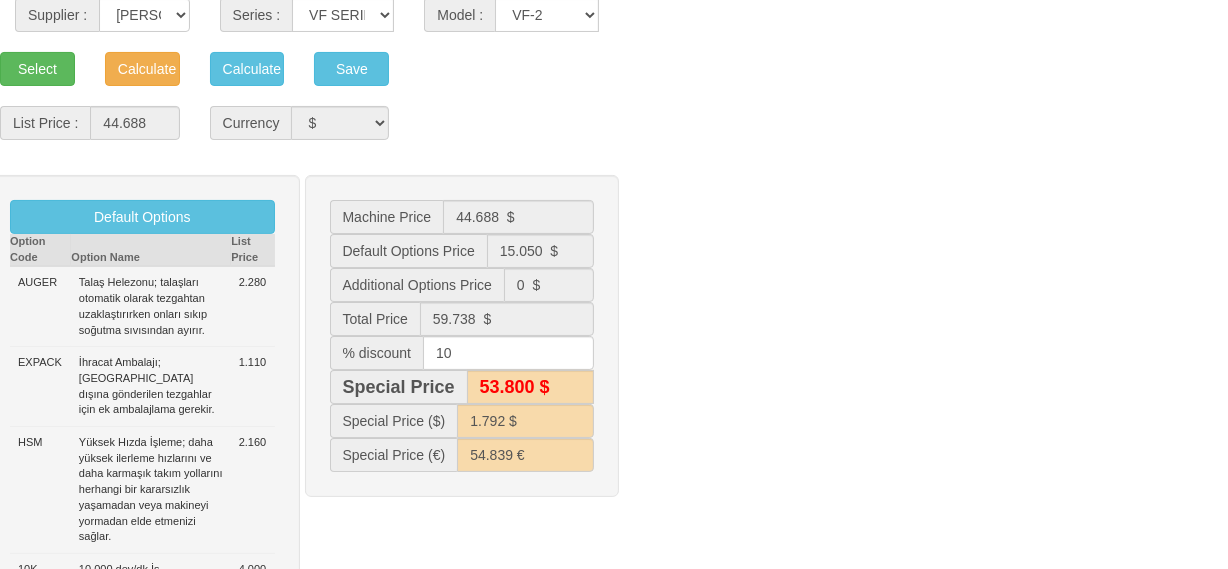 drag, startPoint x: 878, startPoint y: 330, endPoint x: 850, endPoint y: 330, distance: 28 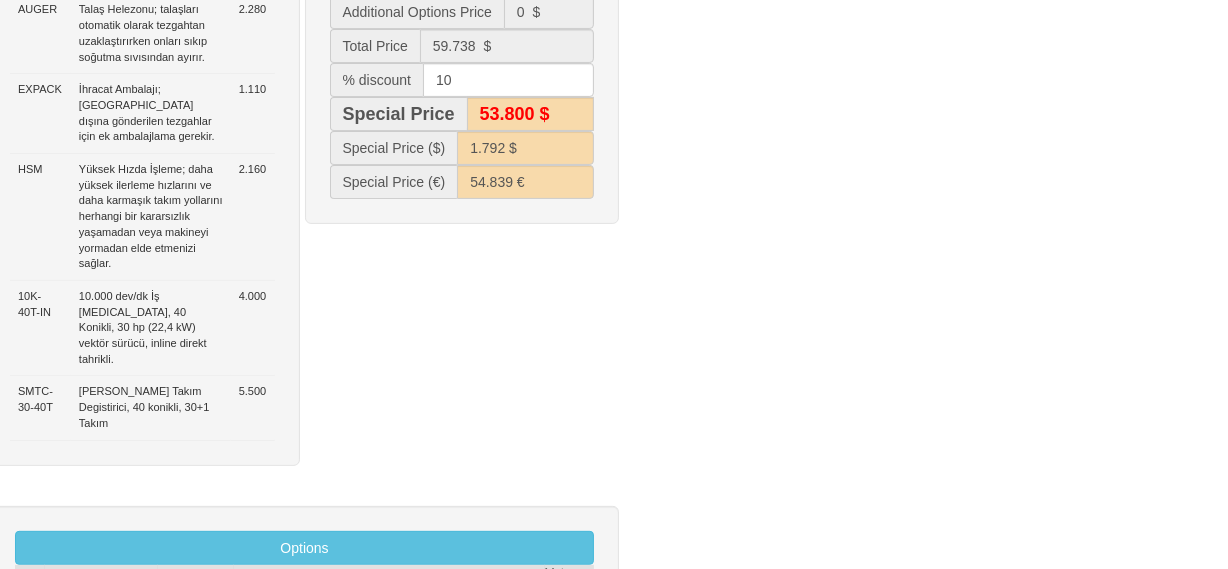scroll, scrollTop: 90, scrollLeft: 0, axis: vertical 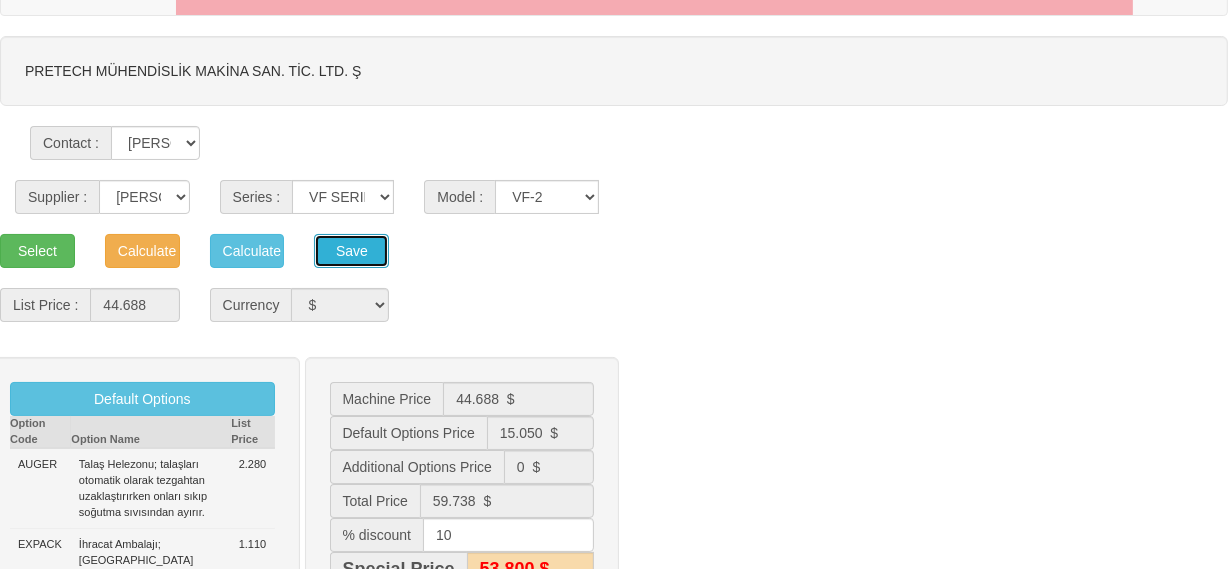 click on "Save" at bounding box center [351, 251] 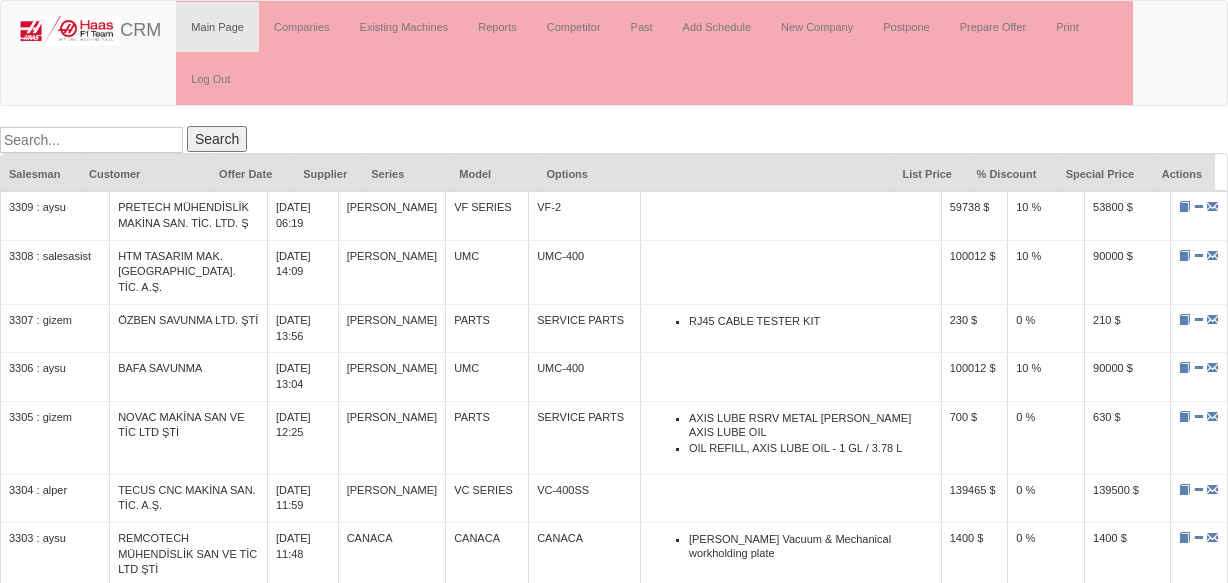 scroll, scrollTop: 0, scrollLeft: 0, axis: both 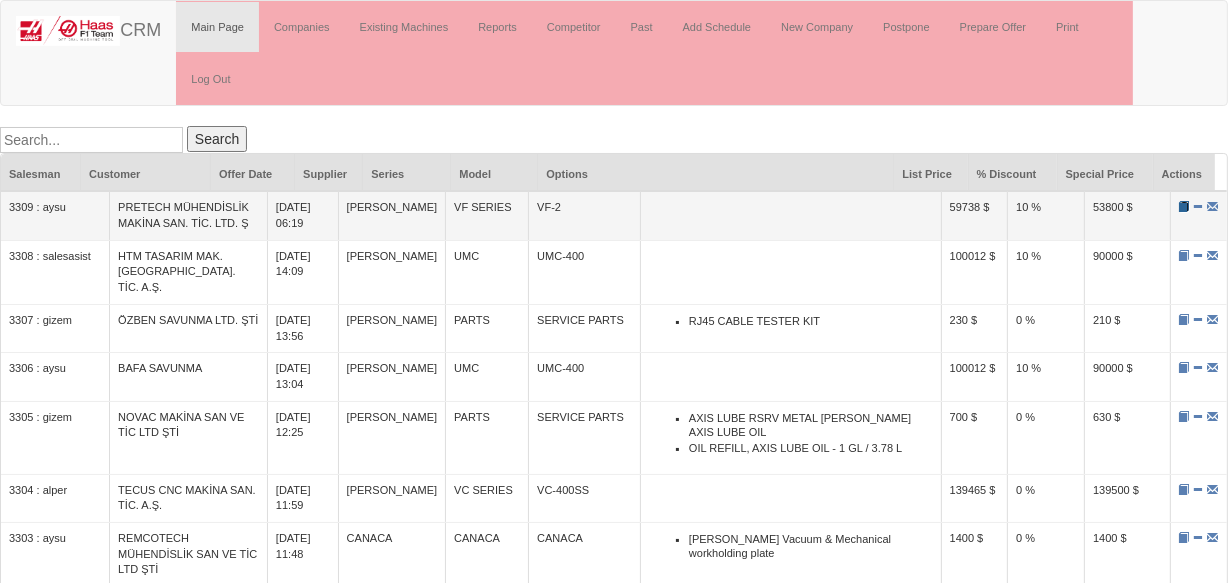 click at bounding box center [1184, 206] 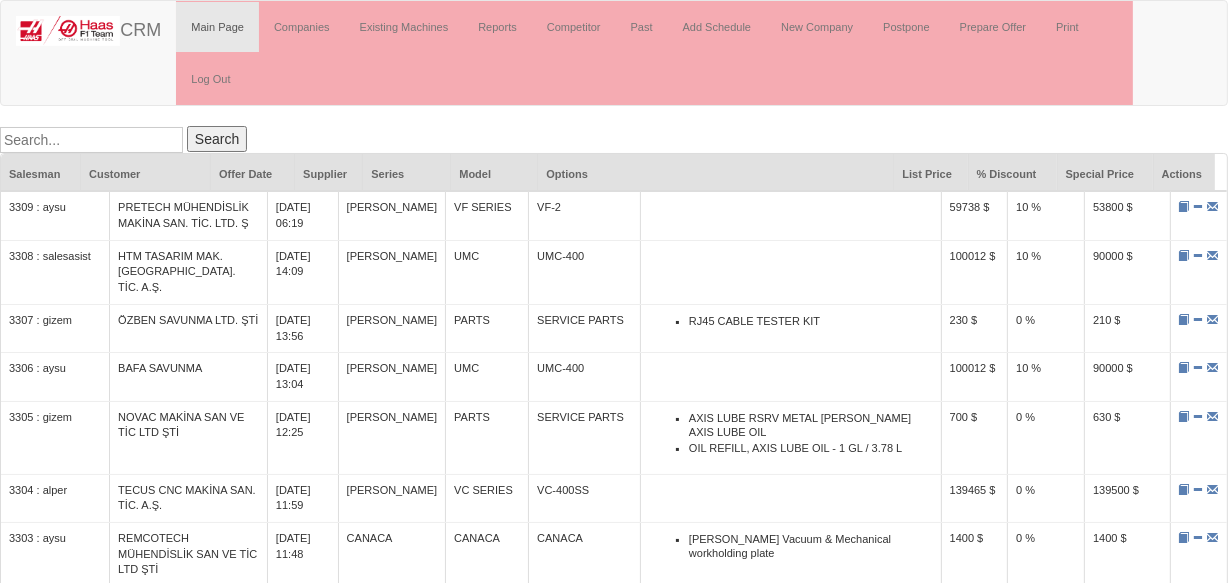 drag, startPoint x: 646, startPoint y: 127, endPoint x: 598, endPoint y: 124, distance: 48.09366 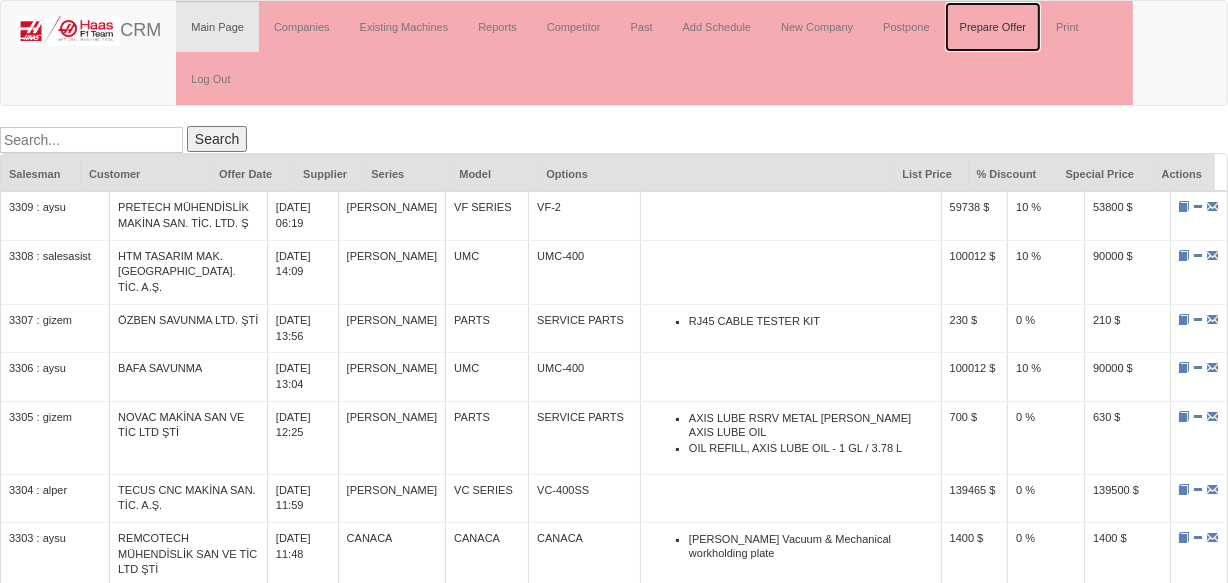 click on "Prepare Offer" at bounding box center (993, 27) 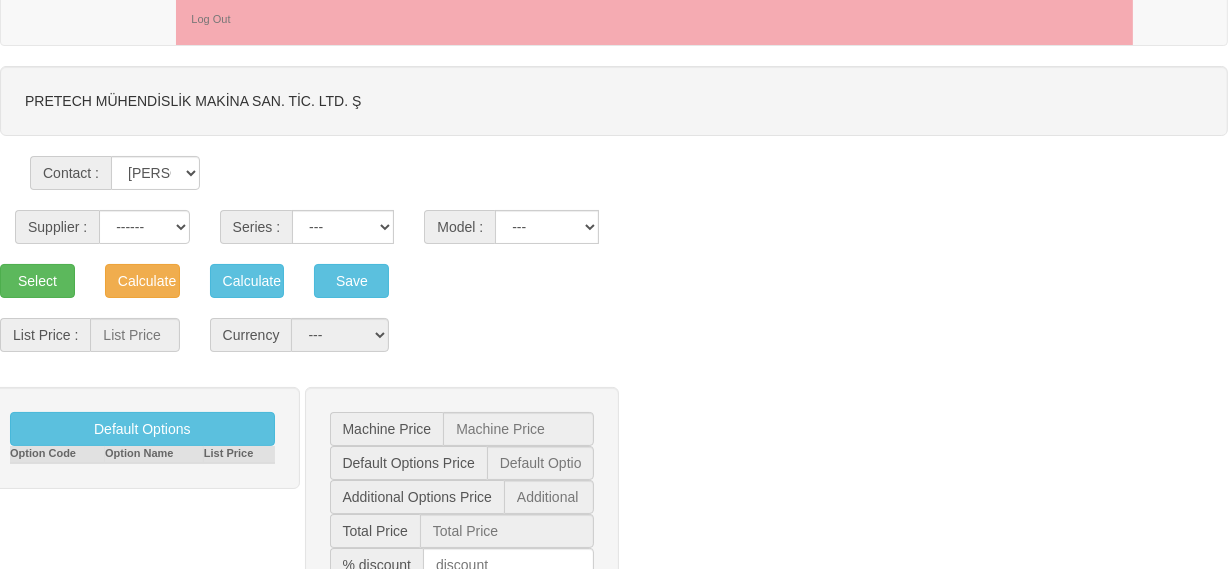 scroll, scrollTop: 90, scrollLeft: 0, axis: vertical 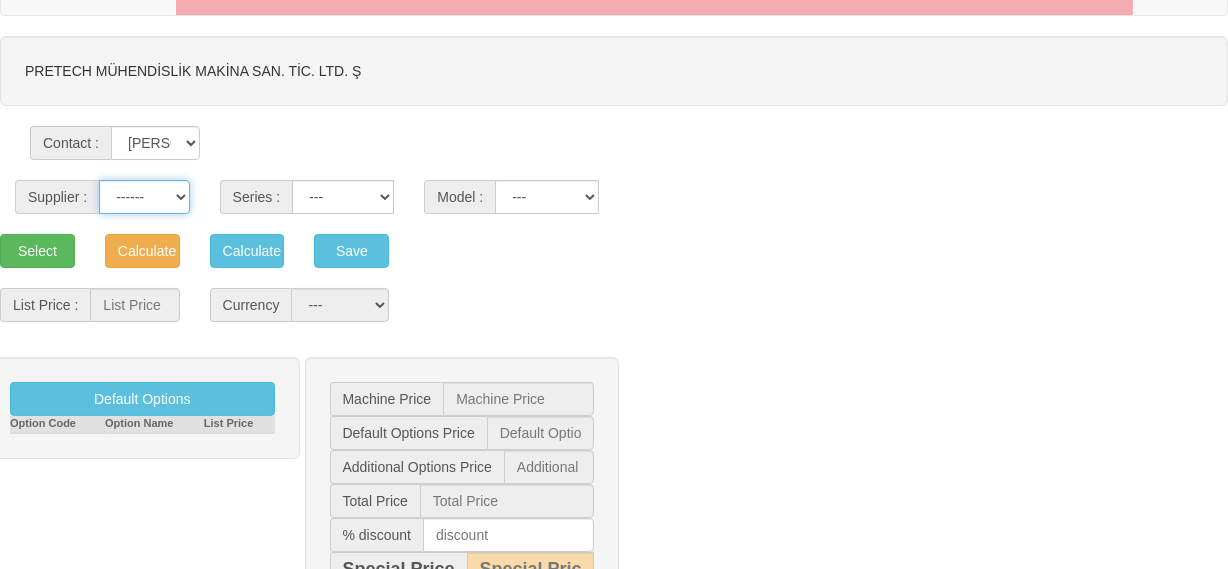 click on "------
[PERSON_NAME]
[GEOGRAPHIC_DATA]" at bounding box center (144, 197) 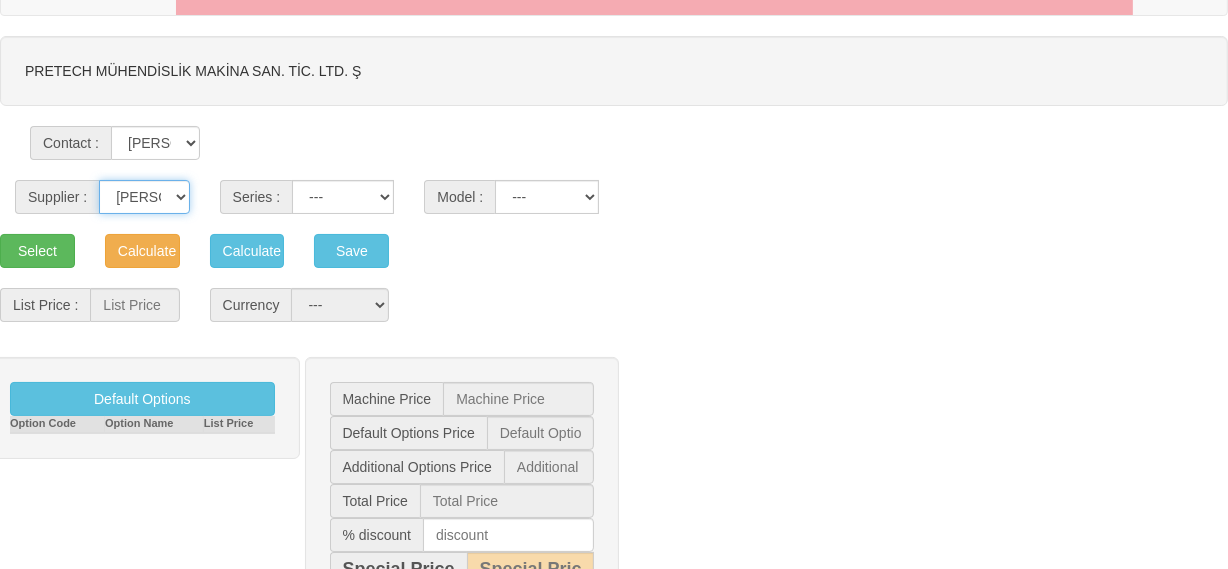 click on "------
[PERSON_NAME]
[GEOGRAPHIC_DATA]" at bounding box center (144, 197) 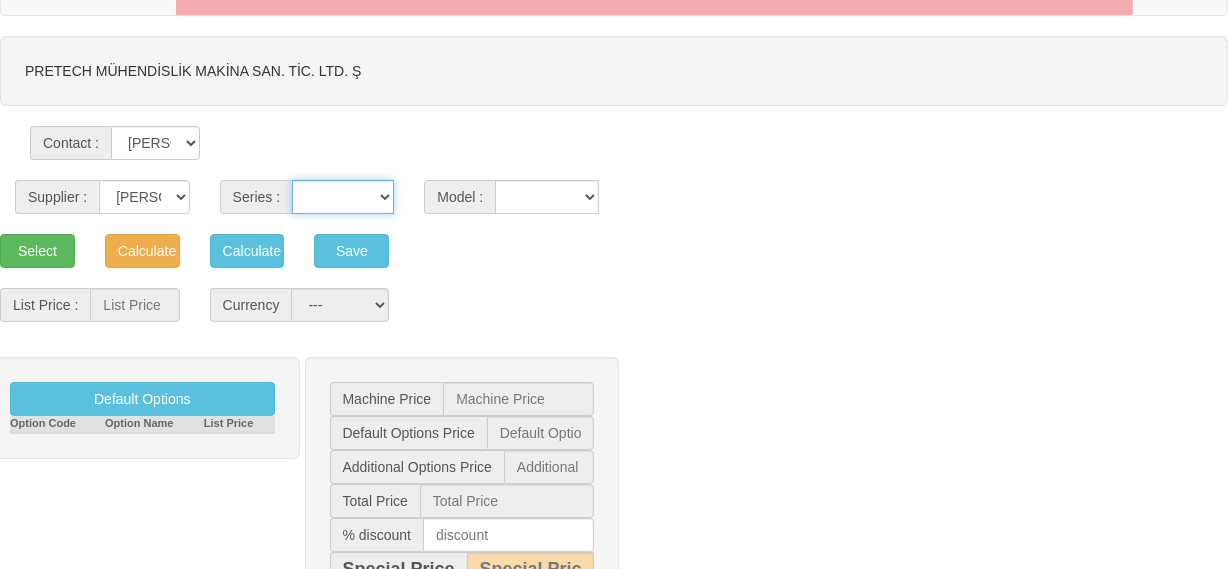 click on "VF SERIES
ST SERIES
UMC
EC SERIES
ADDITIONAL
TM SERIES
MINI SERIES
VM SERIES
VC SERIES
GM SERIES
VR SERIES
GR SERIES
VS SERIES
DC SERIES
TL SERIES
DS SERIES
CL SERIES
PARTS
DT SERIES" at bounding box center [343, 197] 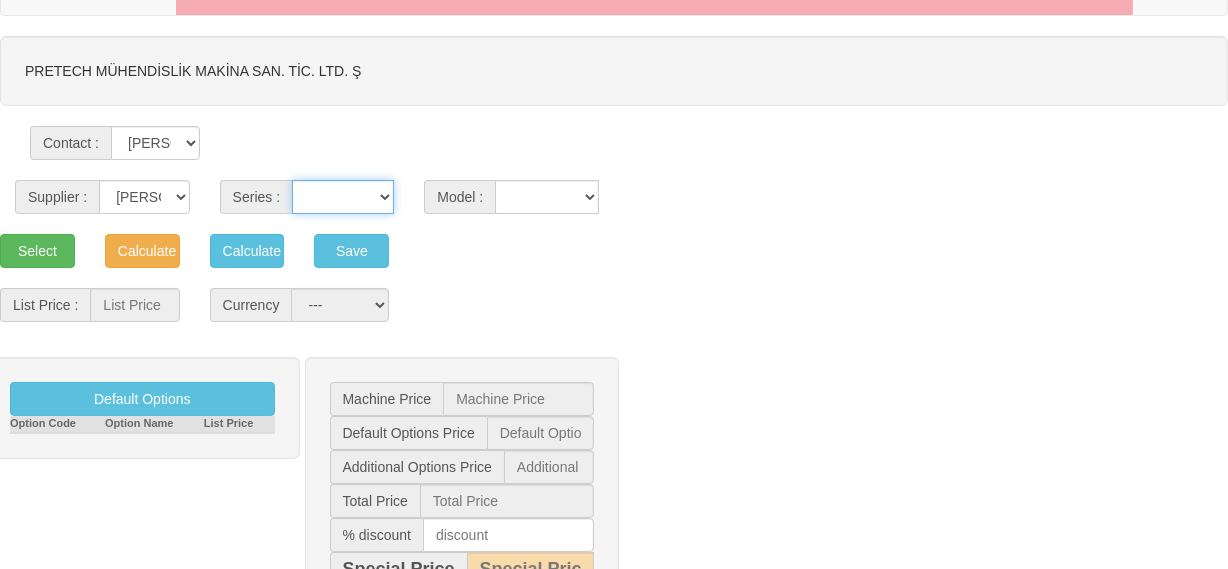 select on "1" 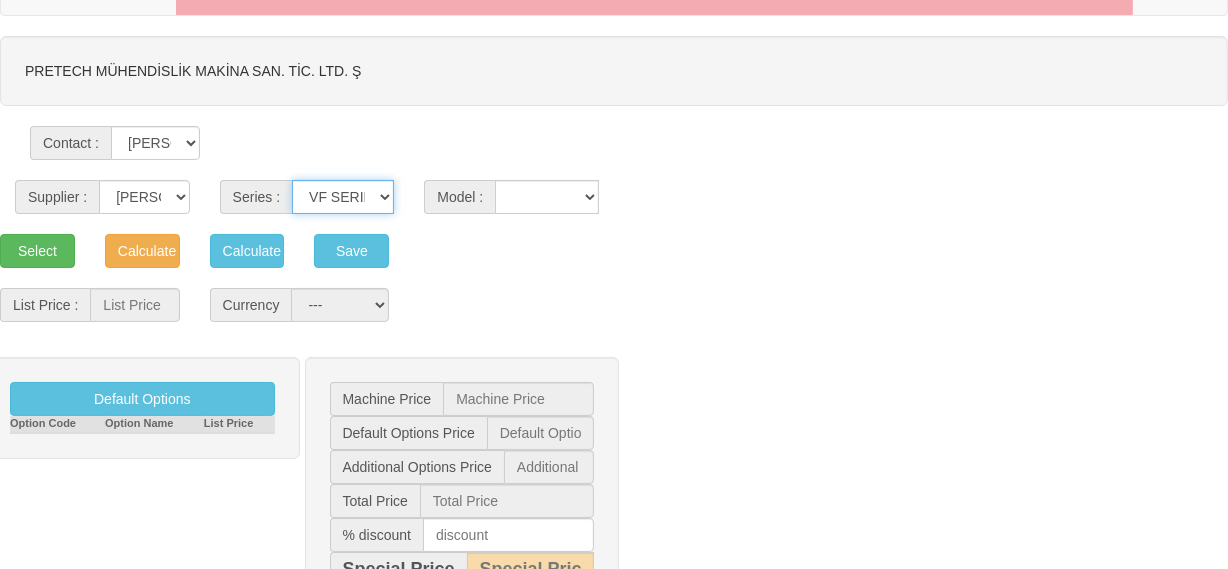 click on "VF SERIES
ST SERIES
UMC
EC SERIES
ADDITIONAL
TM SERIES
MINI SERIES
VM SERIES
VC SERIES
GM SERIES
VR SERIES
GR SERIES
VS SERIES
DC SERIES
TL SERIES
DS SERIES
CL SERIES
PARTS
DT SERIES" at bounding box center [343, 197] 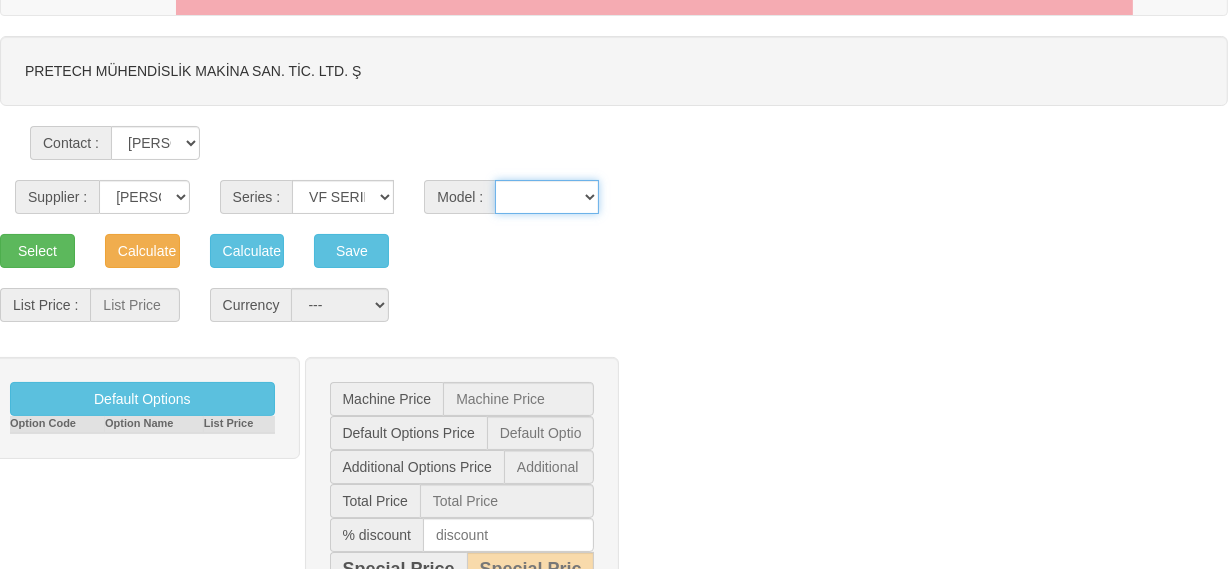 click on "VF-1
VF-10/40
VF-10/50
VF-11/40
VF-11/50
VF-12/40
VF-12/50
VF-14/40
VF-14/50
VF-2
VF-2SS
VF-2SSYT
VF-2TR
VF-2YT
VF-3
VF-3SS
VF-3SSYT
VF-3YT
VF-3YT/50
VF-4
VF-4SS
VF-5/40
VF-5/40TR
VF-5/40XT
VF-5/50
VF-5/50TR
VF-5/50XT
VF-5SS
VF-6/40
VF-6/40TR
VF-6/50
VF-6/50TR
VF-6SS
VF-7/40
VF-7/50
VF-8/40
VF-8/50
VF-9/40
VF-9/50" at bounding box center [547, 197] 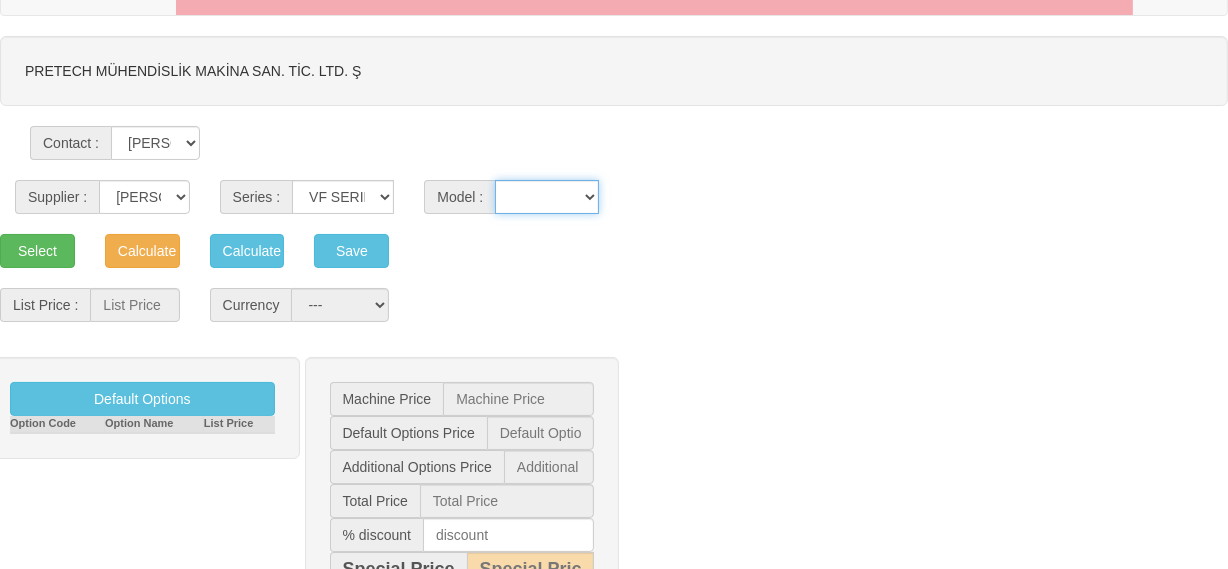 select on "122" 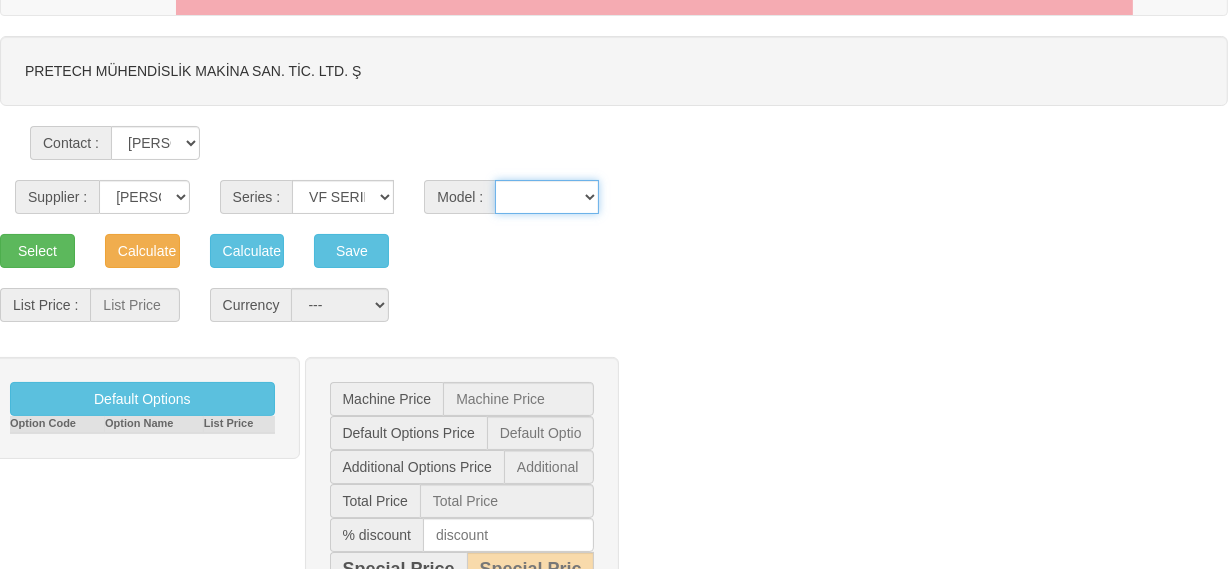click on "VF-1
VF-10/40
VF-10/50
VF-11/40
VF-11/50
VF-12/40
VF-12/50
VF-14/40
VF-14/50
VF-2
VF-2SS
VF-2SSYT
VF-2TR
VF-2YT
VF-3
VF-3SS
VF-3SSYT
VF-3YT
VF-3YT/50
VF-4
VF-4SS
VF-5/40
VF-5/40TR
VF-5/40XT
VF-5/50
VF-5/50TR
VF-5/50XT
VF-5SS
VF-6/40
VF-6/40TR
VF-6/50
VF-6/50TR
VF-6SS
VF-7/40
VF-7/50
VF-8/40
VF-8/50
VF-9/40
VF-9/50" at bounding box center [547, 197] 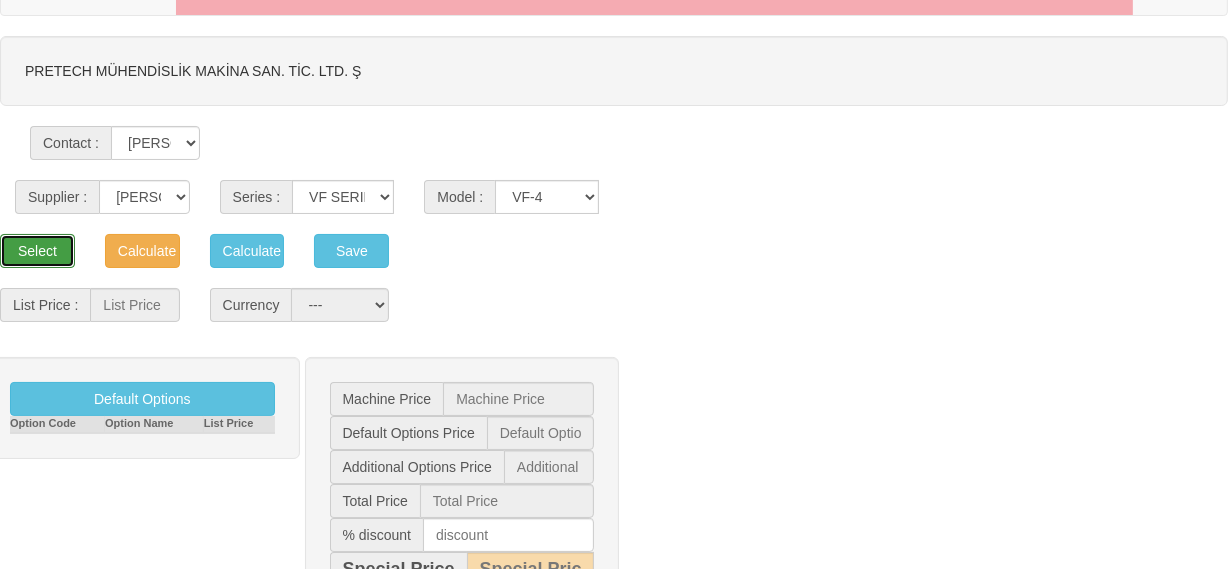 click on "Select" at bounding box center [37, 251] 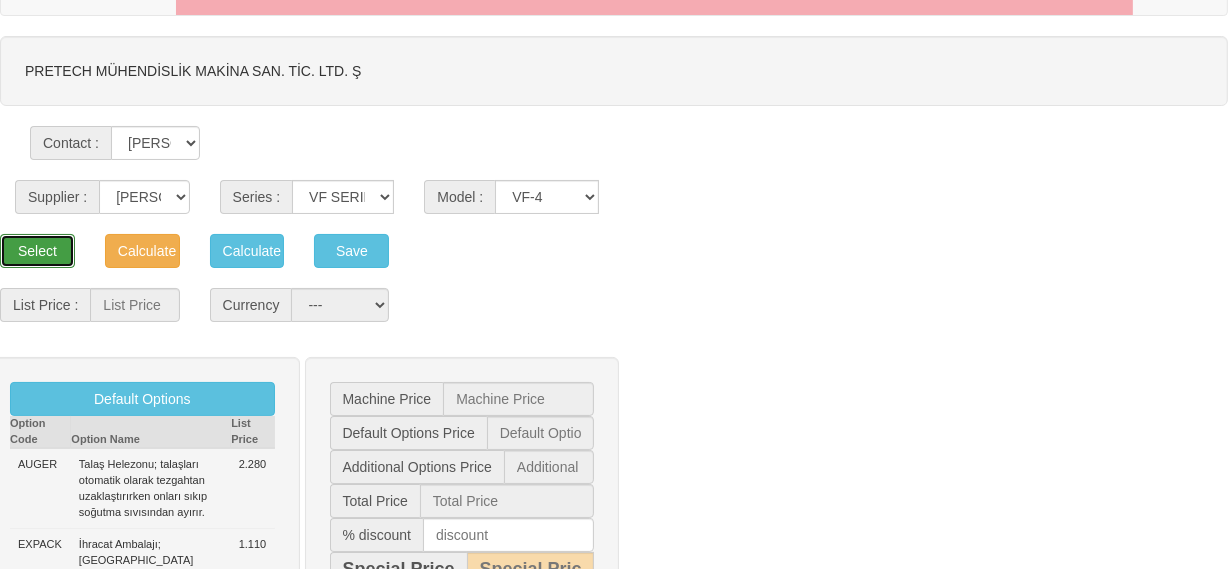 type on "55.429" 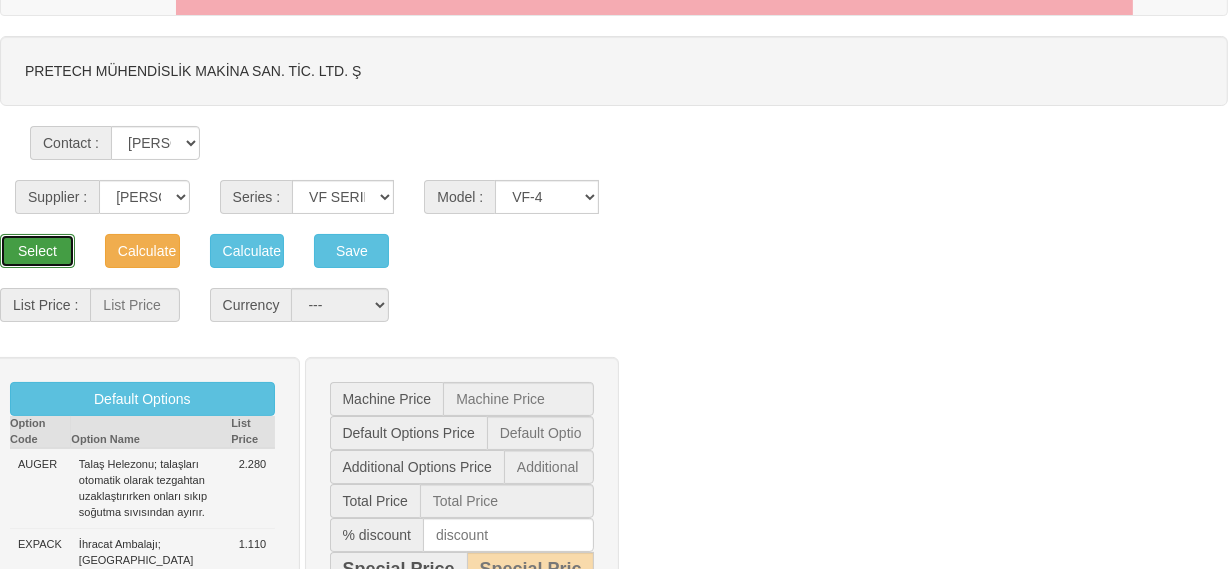 select on "2" 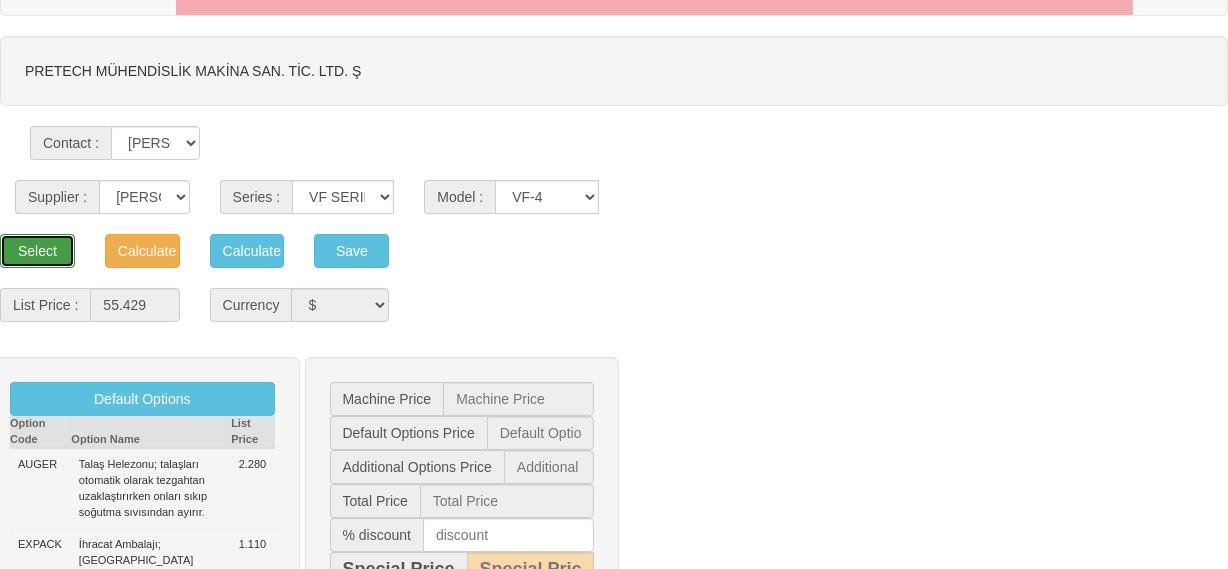type on "55.429  $" 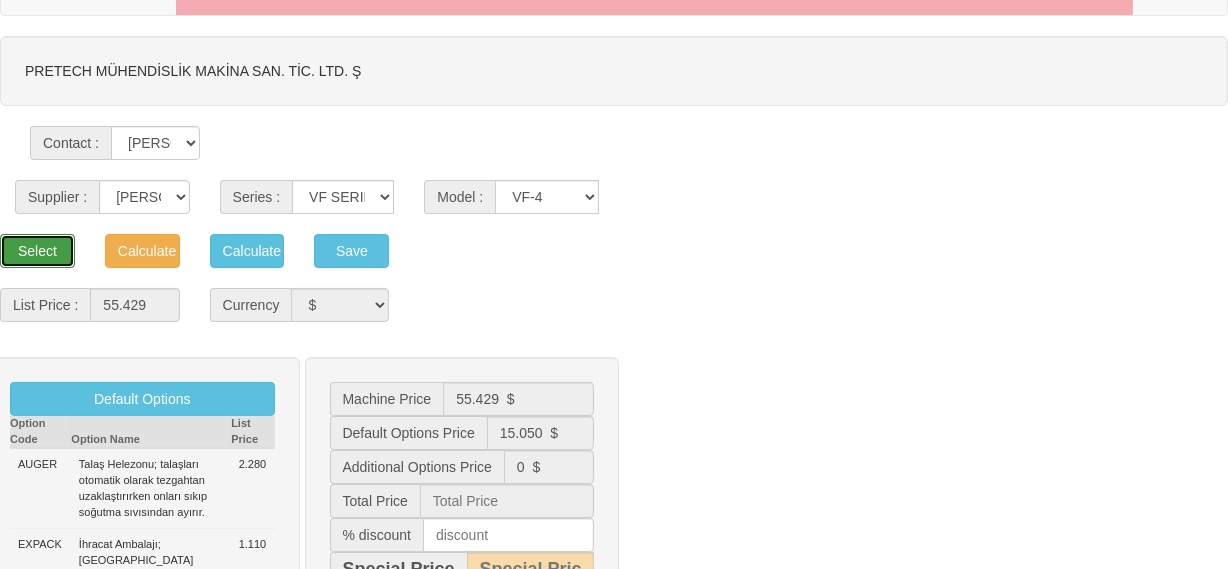 type on "70.479  $" 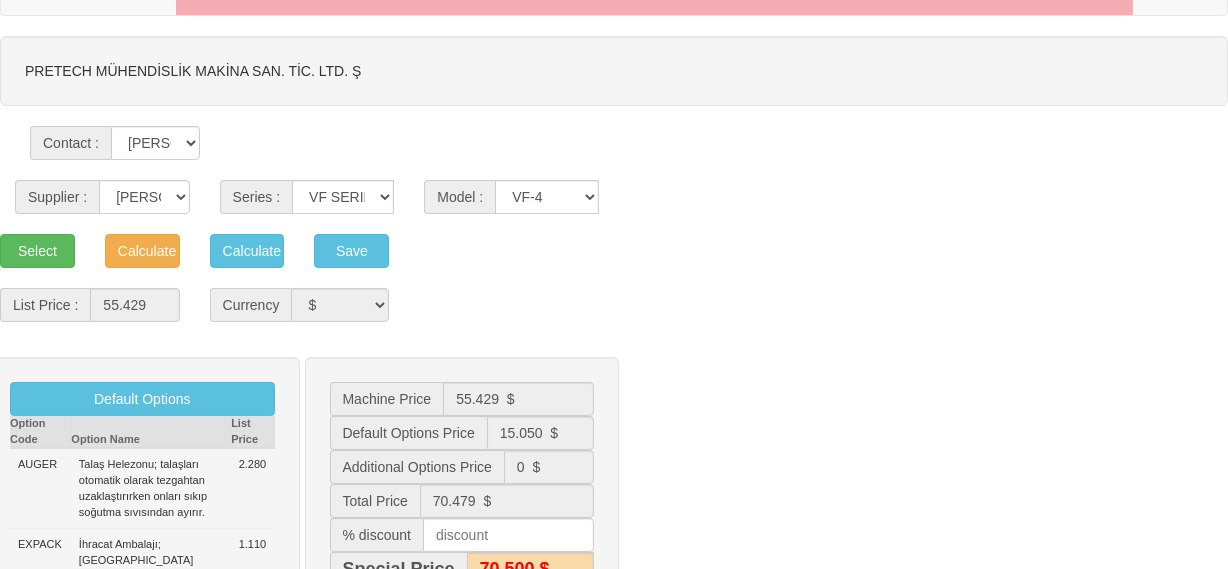 click on "Select
Calculate
Calculate Cost
Save" at bounding box center [614, 251] 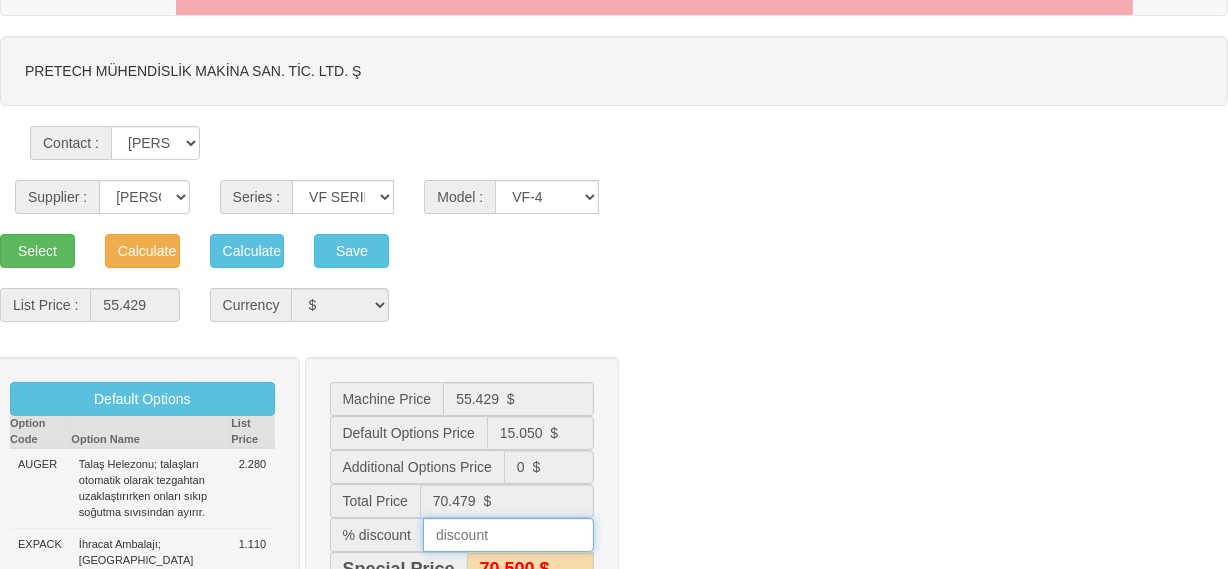 click at bounding box center (508, 535) 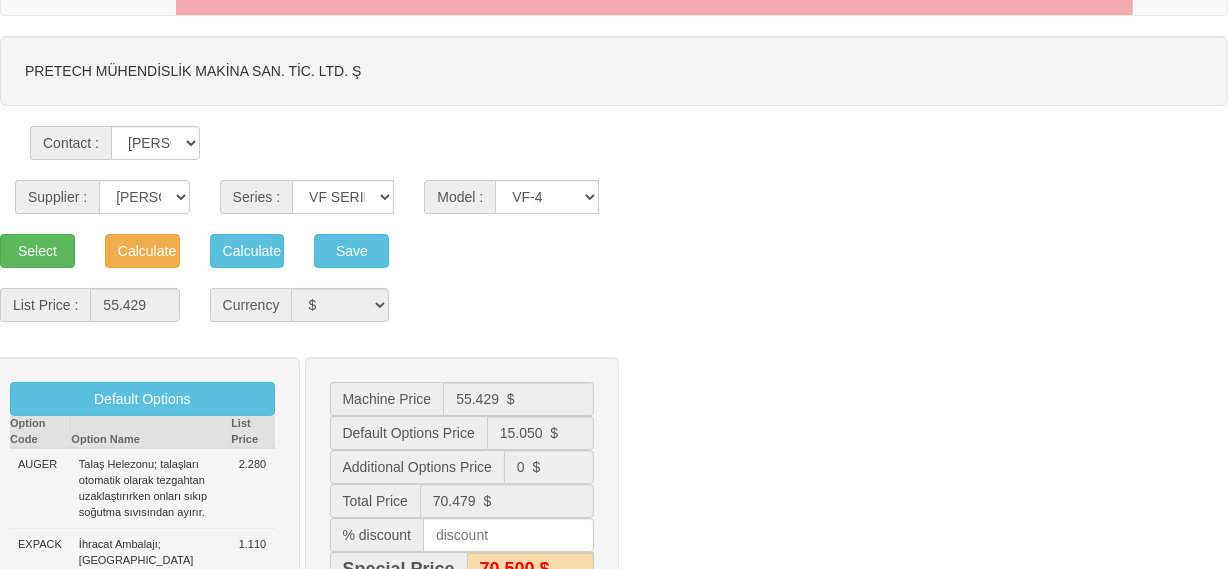 drag, startPoint x: 876, startPoint y: 279, endPoint x: 698, endPoint y: 387, distance: 208.20183 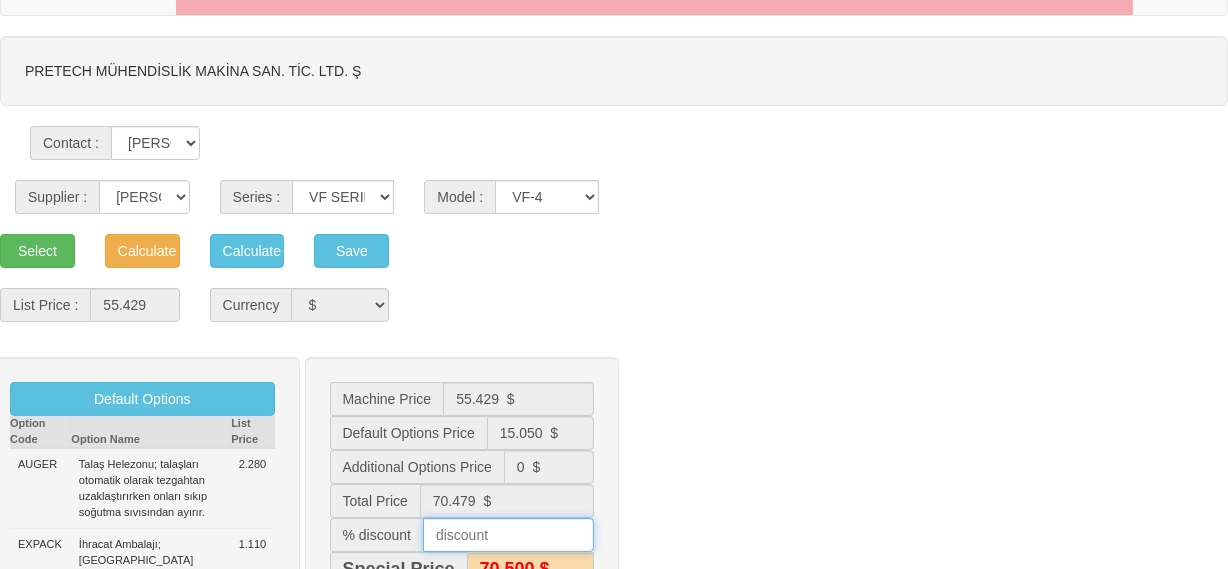 click at bounding box center (508, 535) 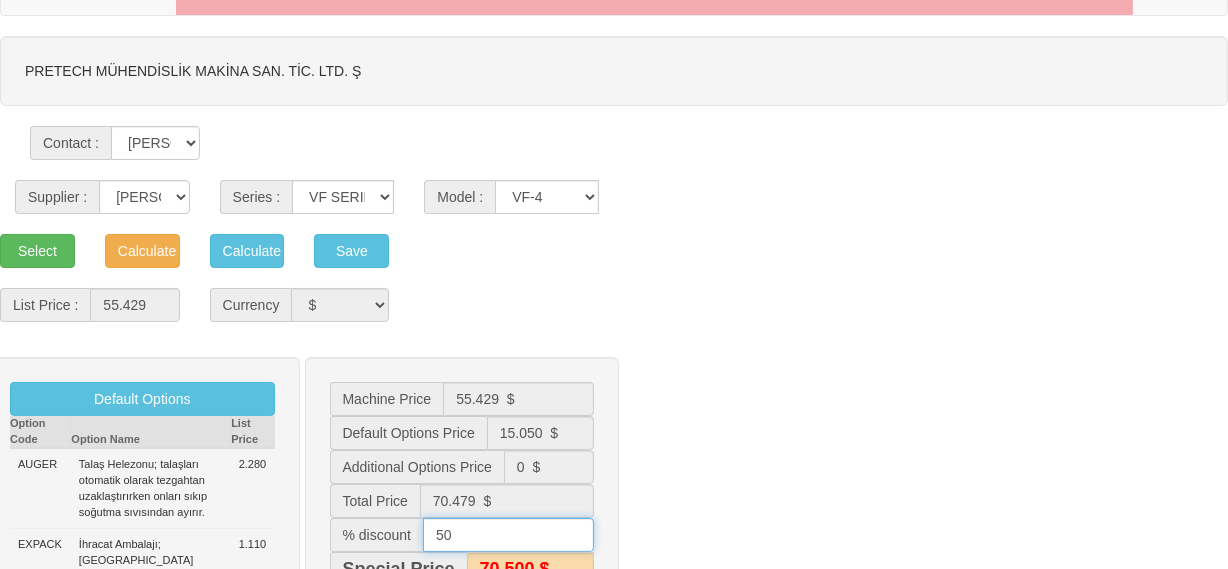 type on "50" 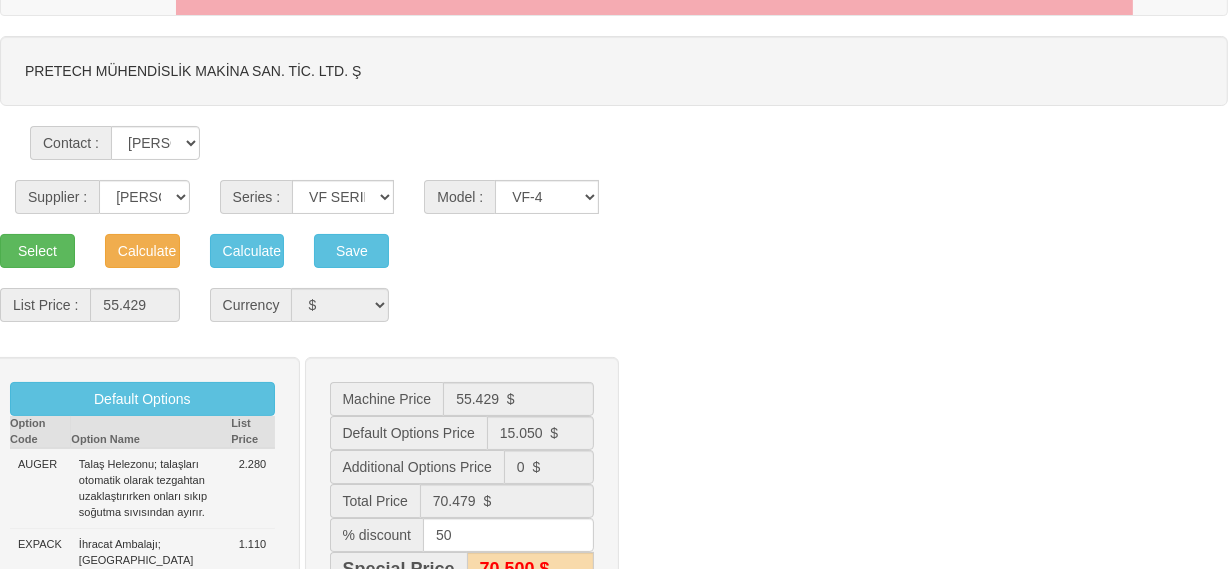 type on "35.200 $" 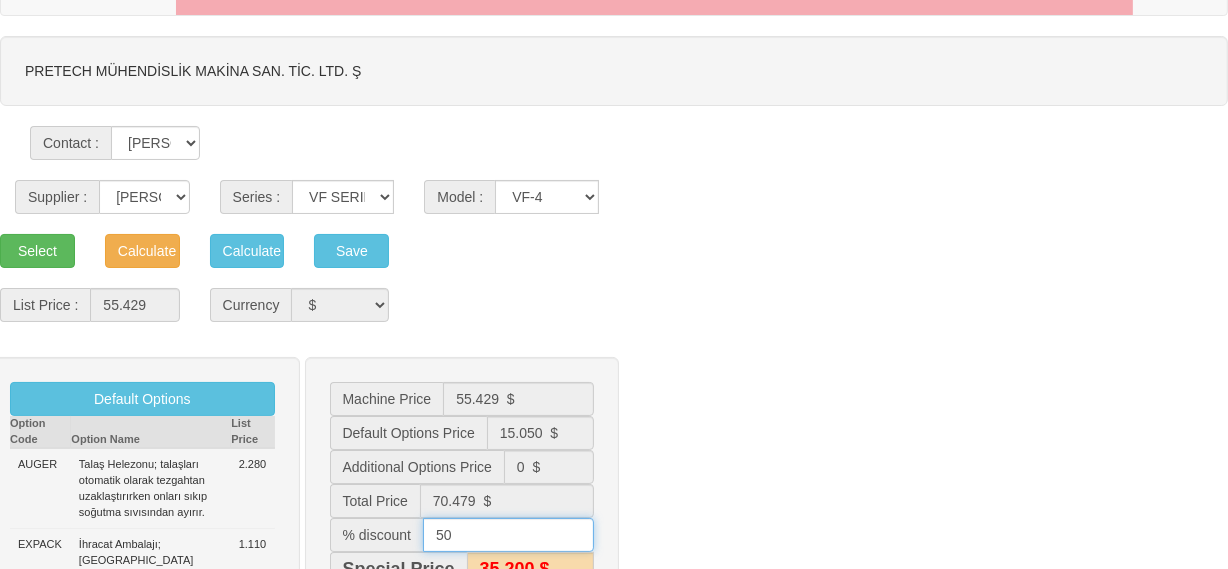 drag, startPoint x: 432, startPoint y: 534, endPoint x: 416, endPoint y: 535, distance: 16.03122 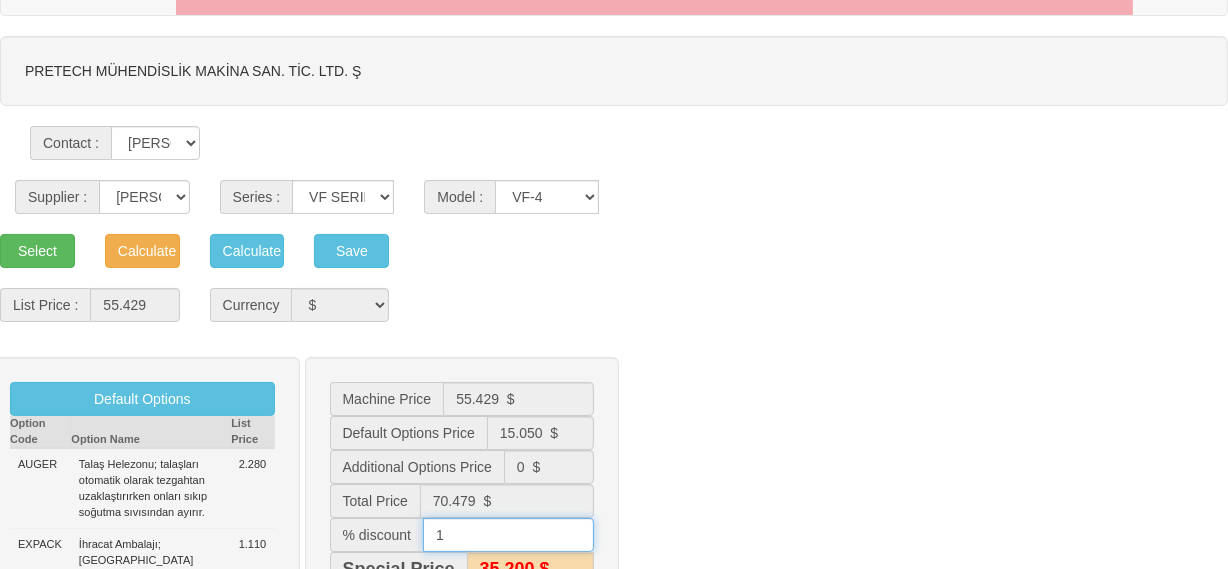 type on "10" 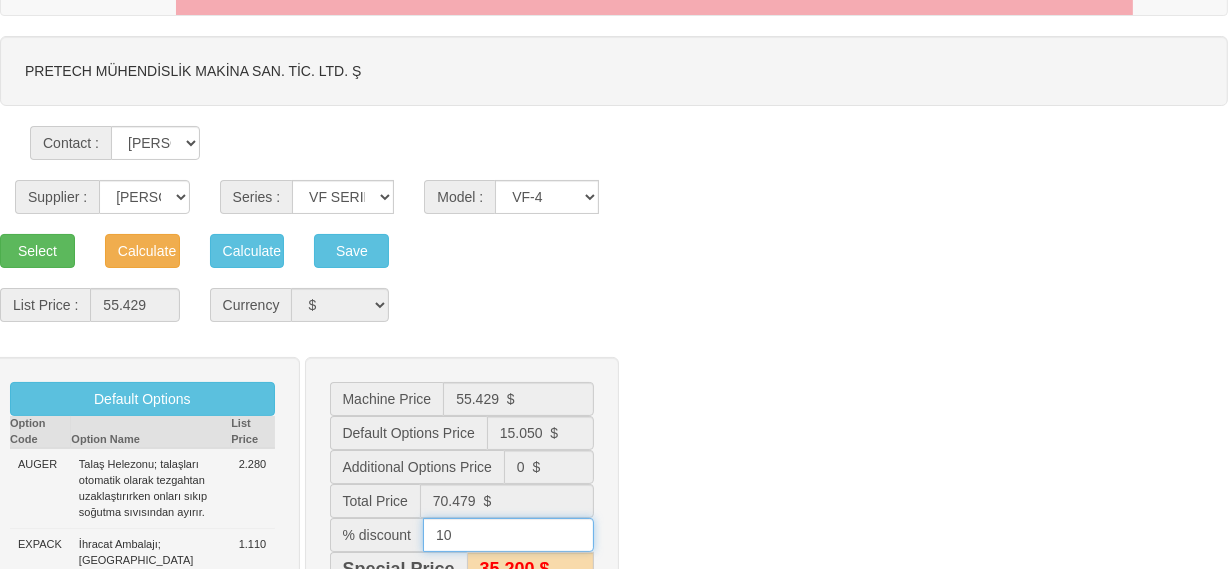 type on "63.400 $" 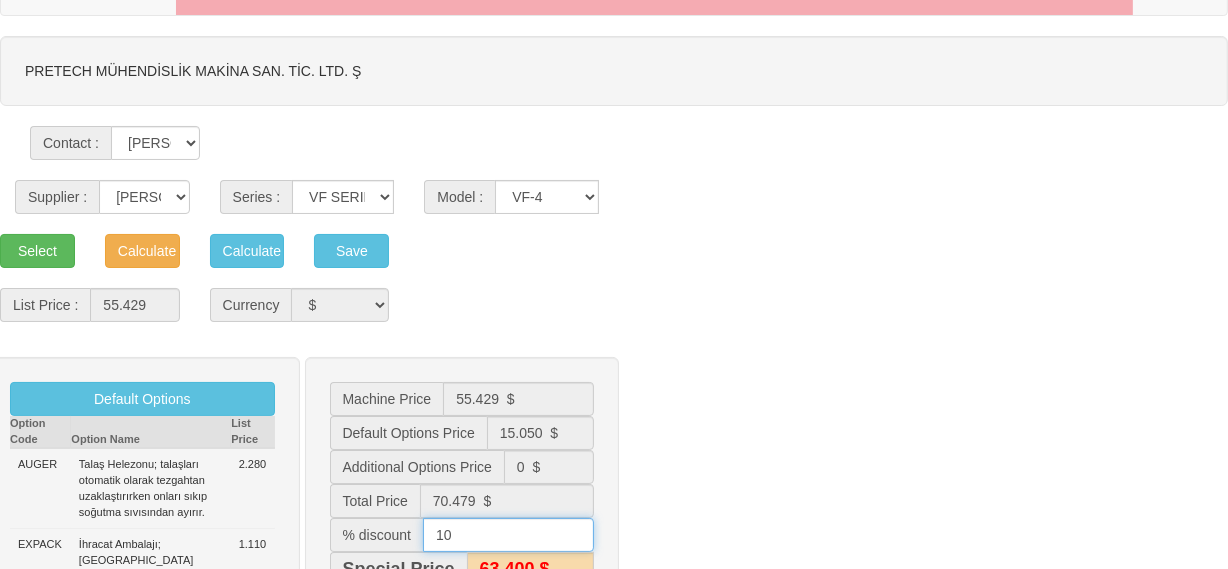 type on "10" 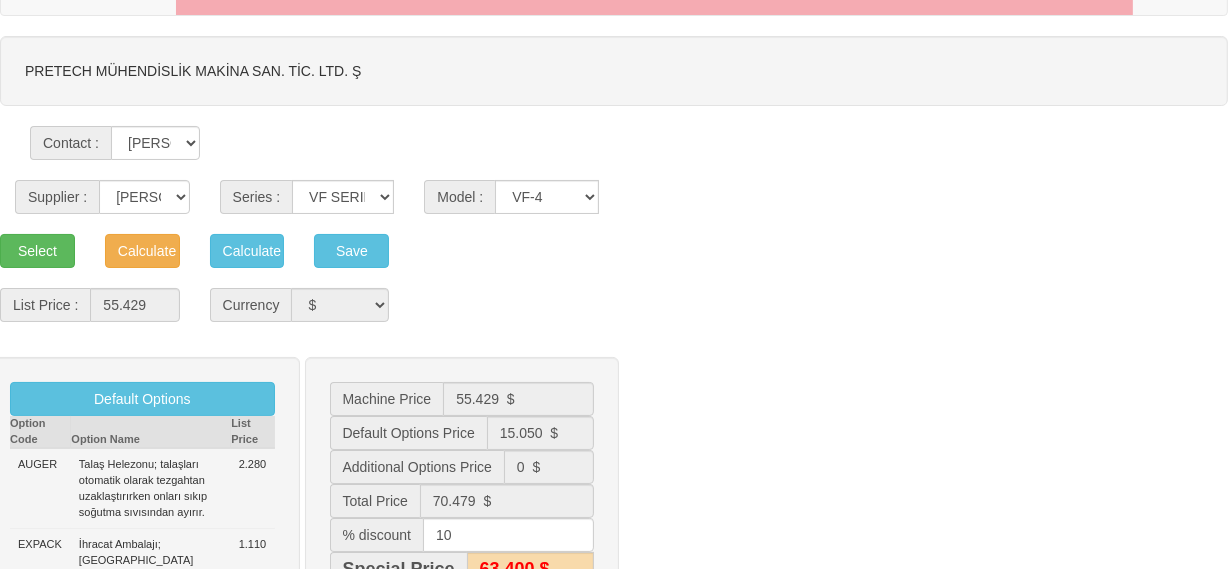 drag, startPoint x: 768, startPoint y: 280, endPoint x: 758, endPoint y: 291, distance: 14.866069 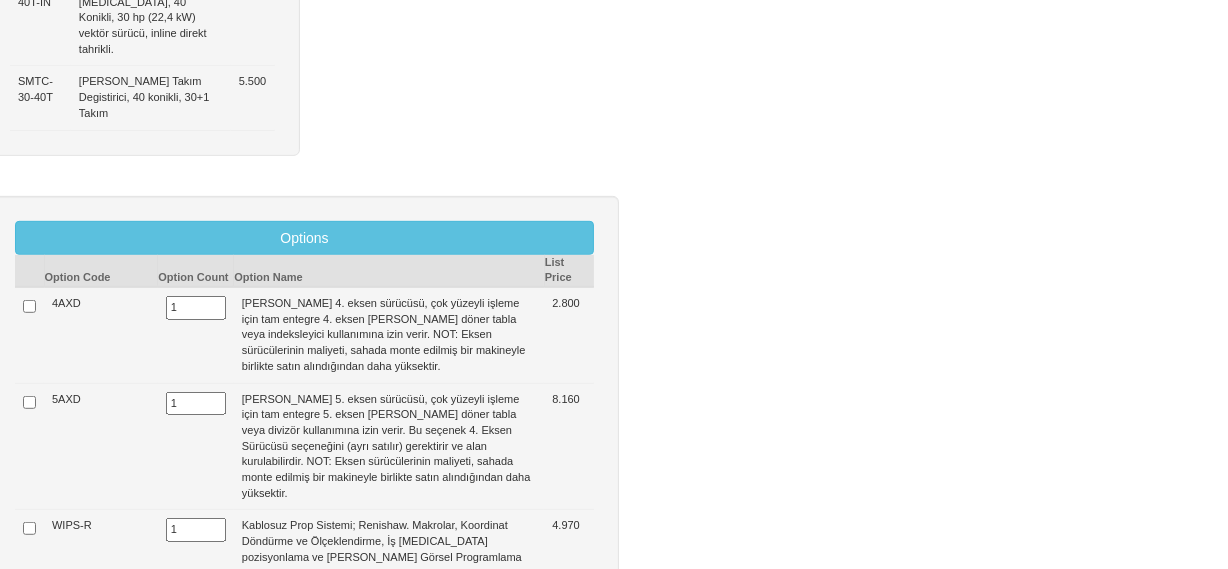 scroll, scrollTop: 909, scrollLeft: 0, axis: vertical 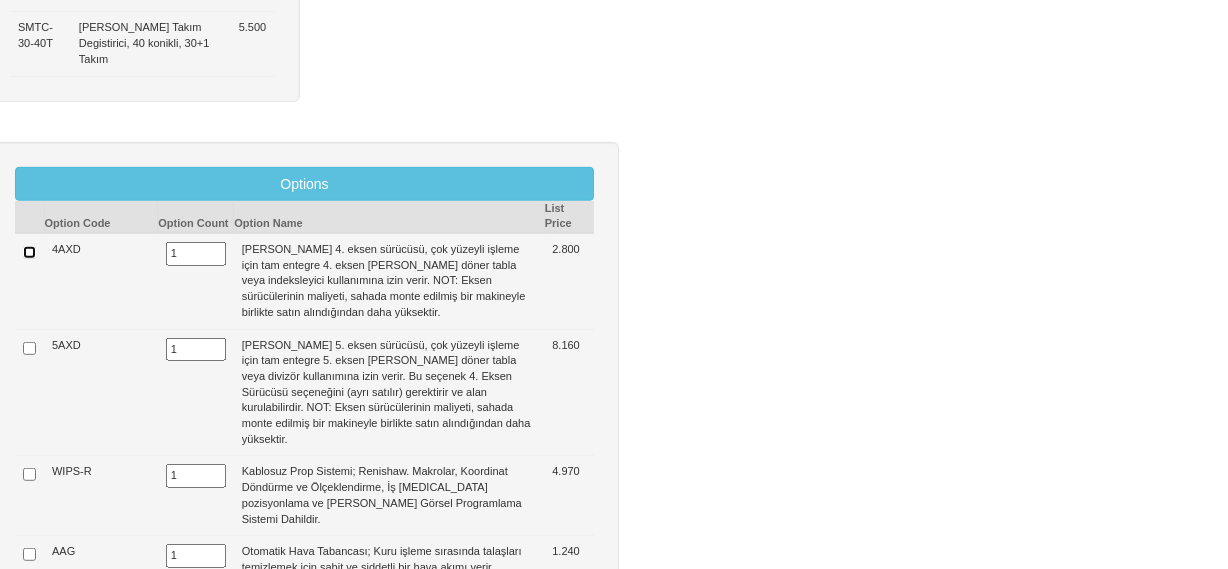 click at bounding box center (29, 252) 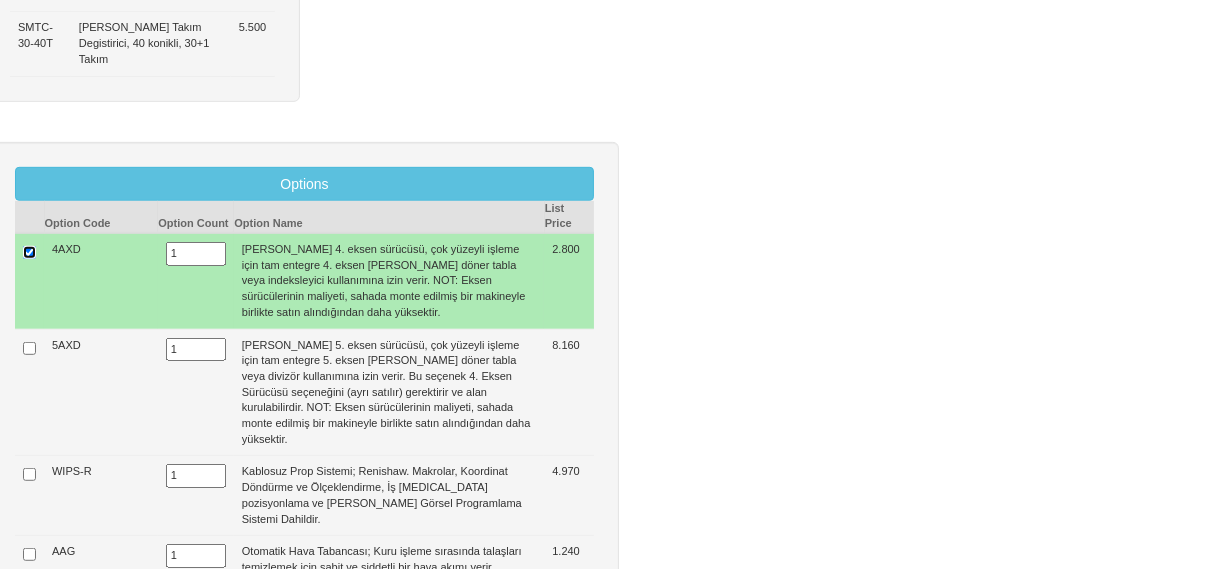 type on "2.800  $" 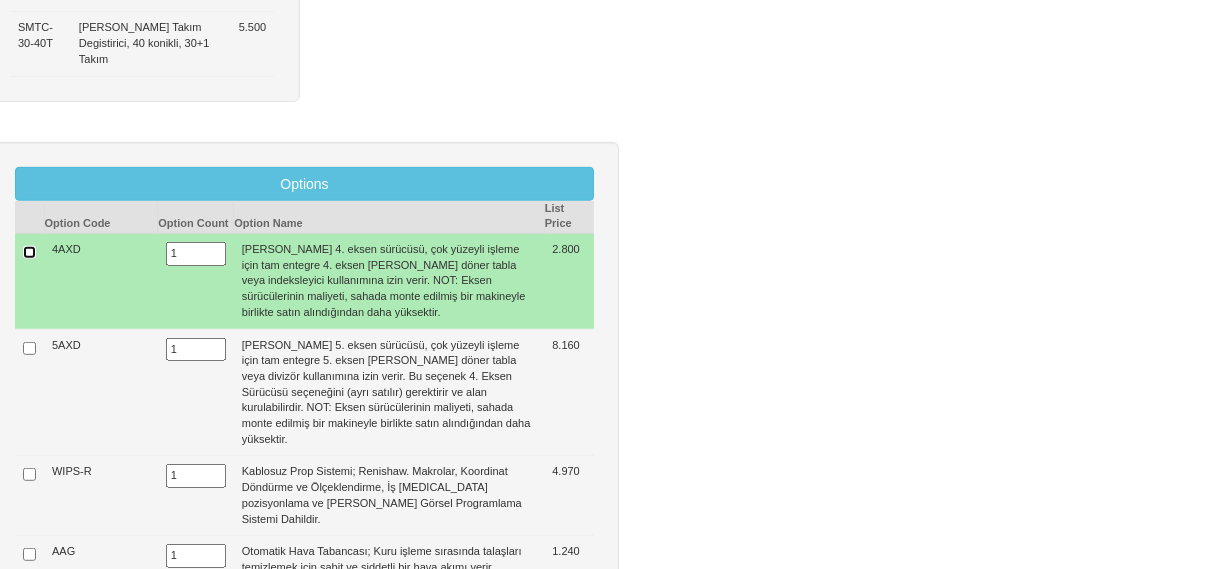 type on "0  $" 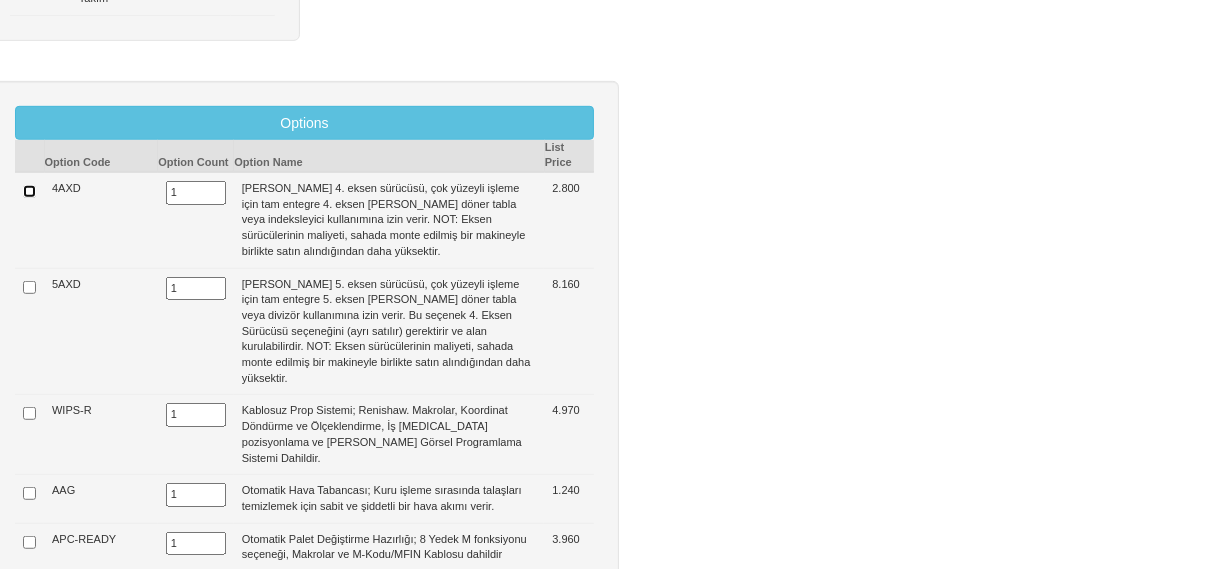 scroll, scrollTop: 1000, scrollLeft: 0, axis: vertical 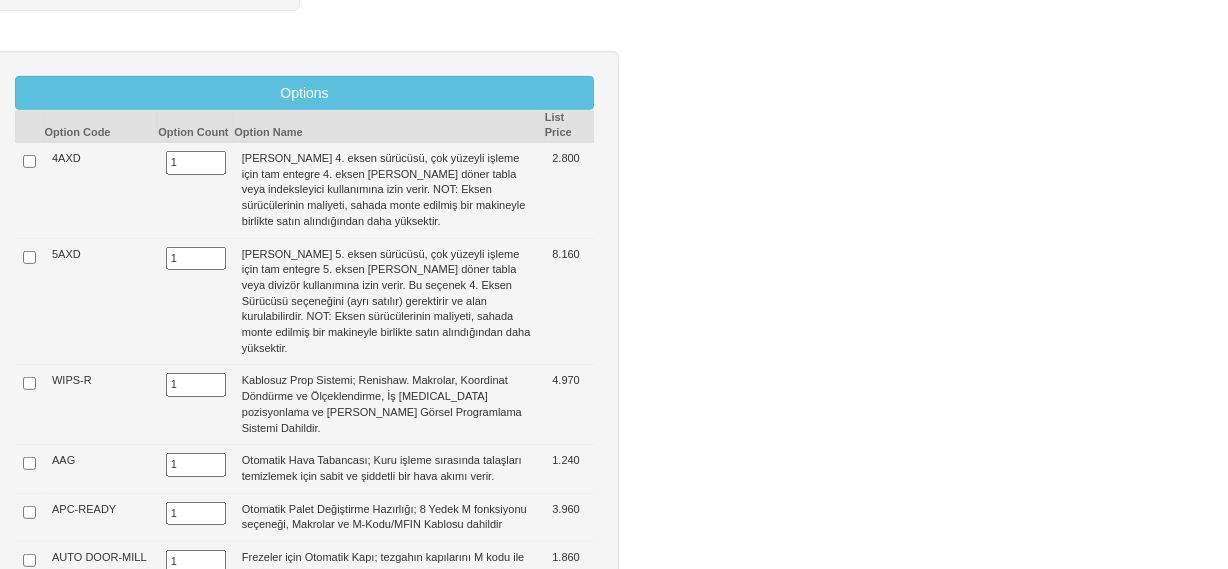 click at bounding box center [29, 405] 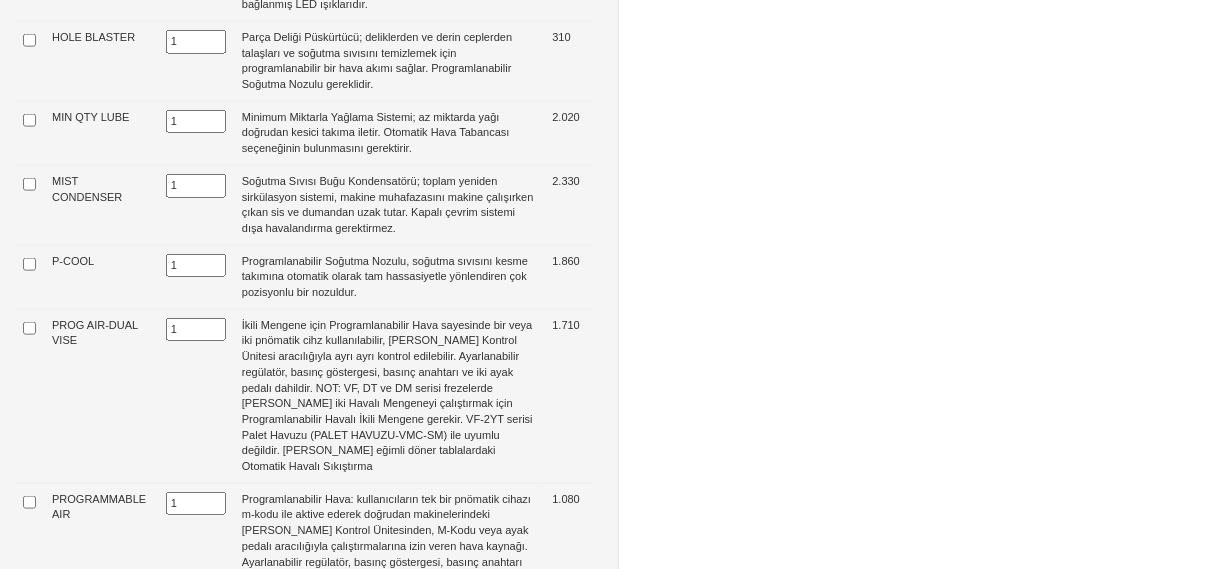 scroll, scrollTop: 2363, scrollLeft: 0, axis: vertical 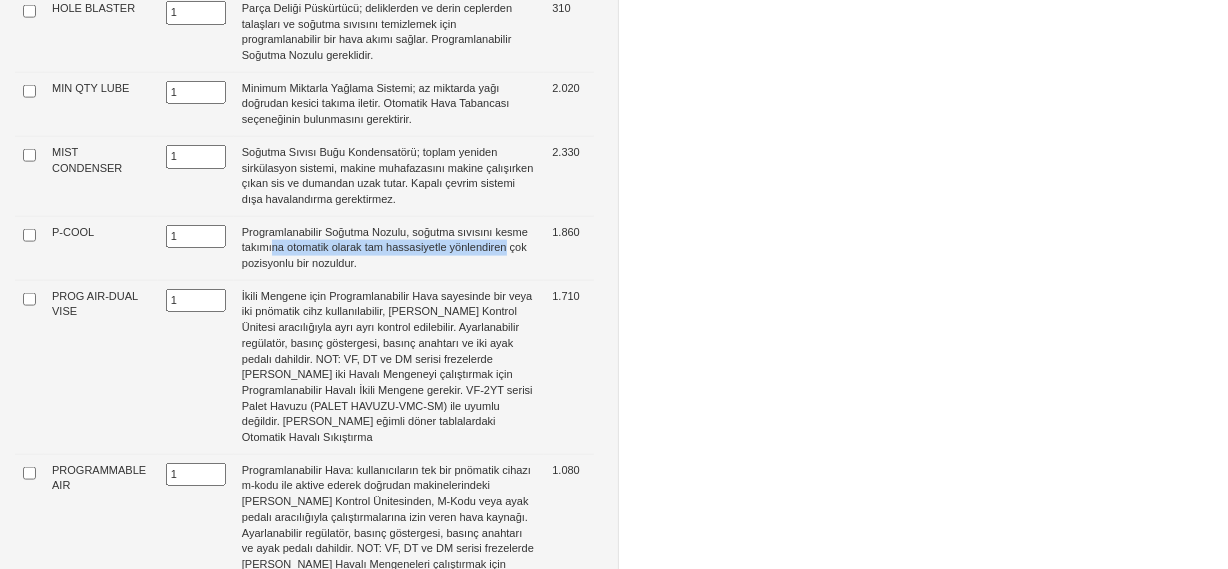 drag, startPoint x: 306, startPoint y: 409, endPoint x: 267, endPoint y: 383, distance: 46.872166 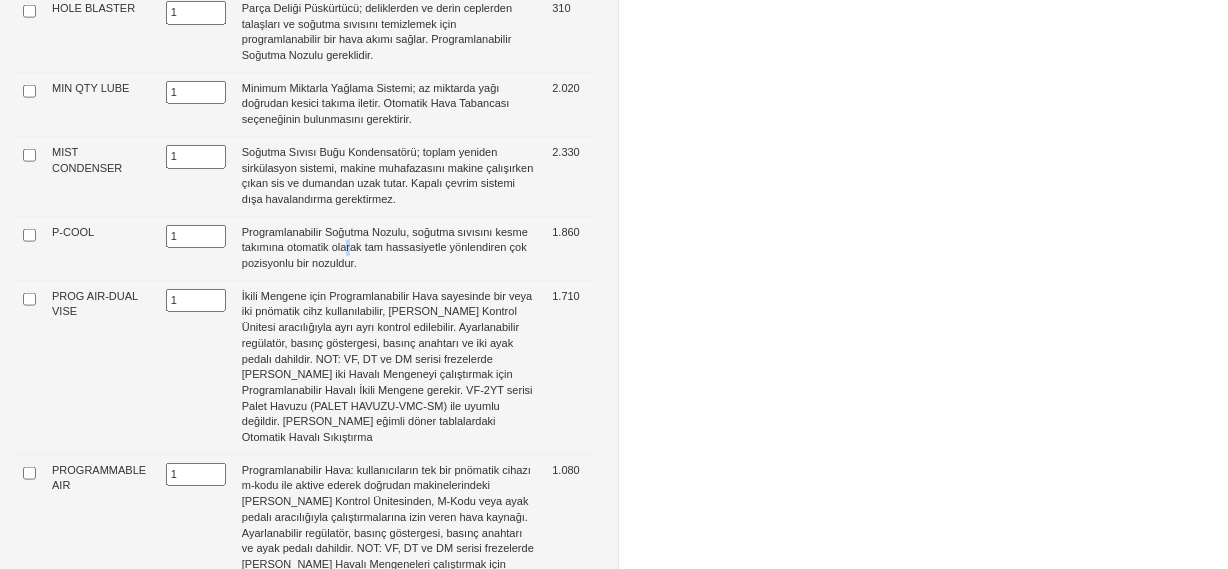 drag, startPoint x: 402, startPoint y: 385, endPoint x: 426, endPoint y: 390, distance: 24.5153 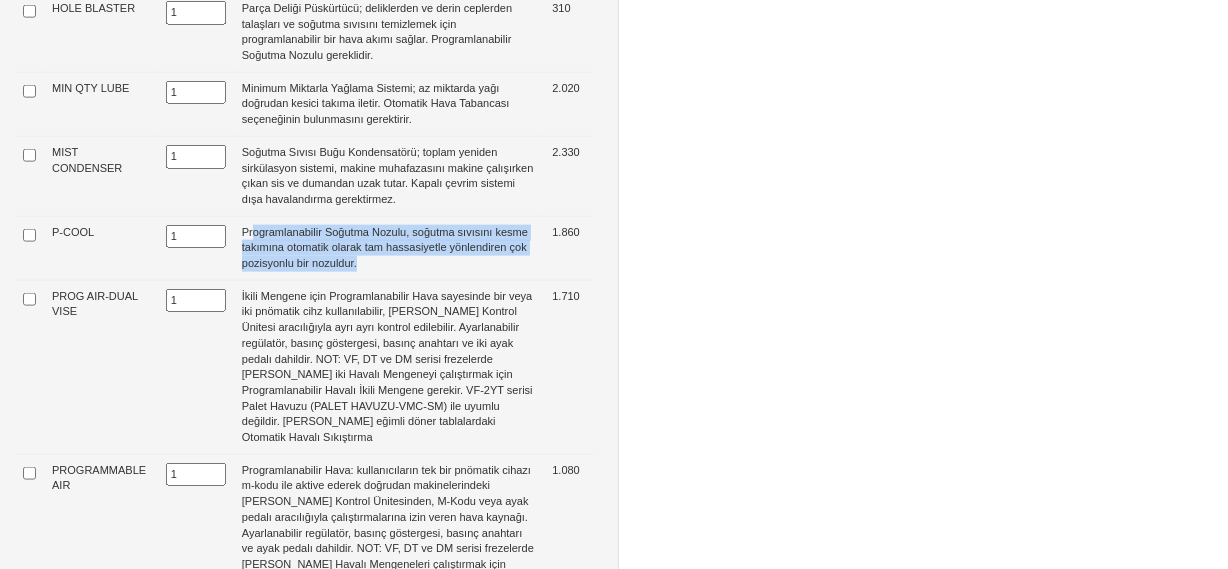 drag, startPoint x: 462, startPoint y: 394, endPoint x: 251, endPoint y: 366, distance: 212.84972 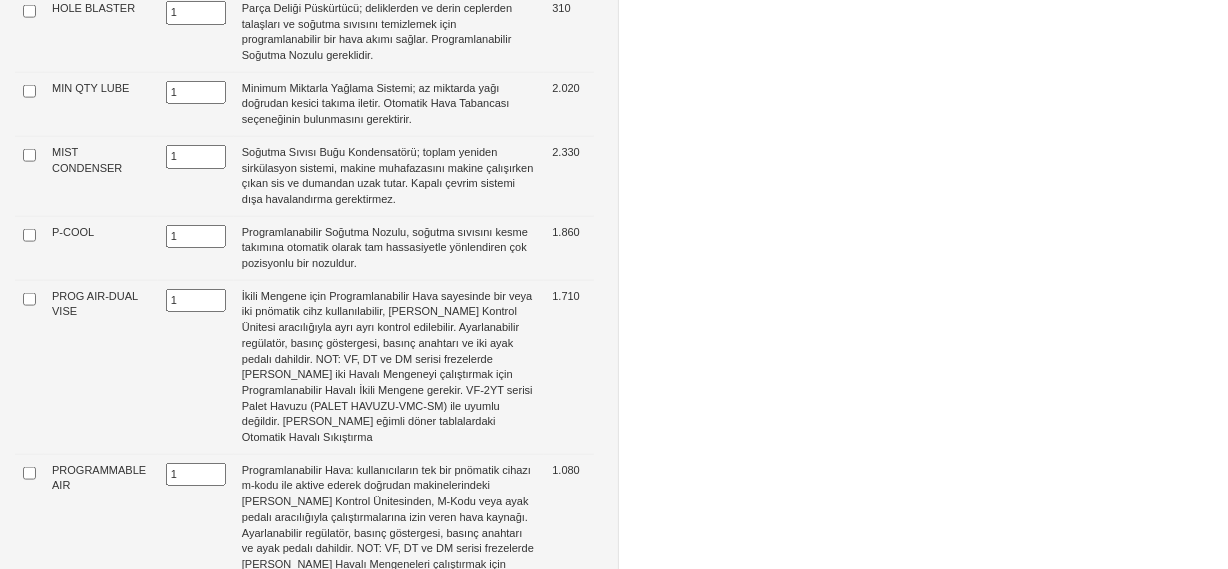 click on "Options
Option Code
Option Count
Option Name
List Price
4AXD 1 Haas 4. eksen sürücüsü, çok yüzeyli işleme için tam entegre 4. eksen Haas döner tabla veya indeksleyici kullanımına izin verir. NOT: Eksen sürücülerinin maliyeti, sahada monte edilmiş bir makineyle birlikte satın alındığından daha yüksektir. 2.800  5AXD 1 Haas 5. eksen sürücüsü, çok yüzeyli işleme için tam entegre 5. eksen Haas döner tabla veya divizör kullanımına izin verir. Bu seçenek 4. Eksen Sürücüsü seçeneğini (ayrı satılır) gerektirir ve alan kurulabilirdir. NOT: Eksen sürücülerinin maliyeti, sahada monte edilmiş bir makineyle birlikte satın alındığından daha yüksektir. 8.160  WIPS-R 1 4.970  AAG 1 1.240  APC-READY 1 3.960  AUTO DOOR-MILL 1 1.860  AUTO WINDOW 1 2.640  CABCOOL 1 1.710  1 1 1 1" at bounding box center (614, 2022) 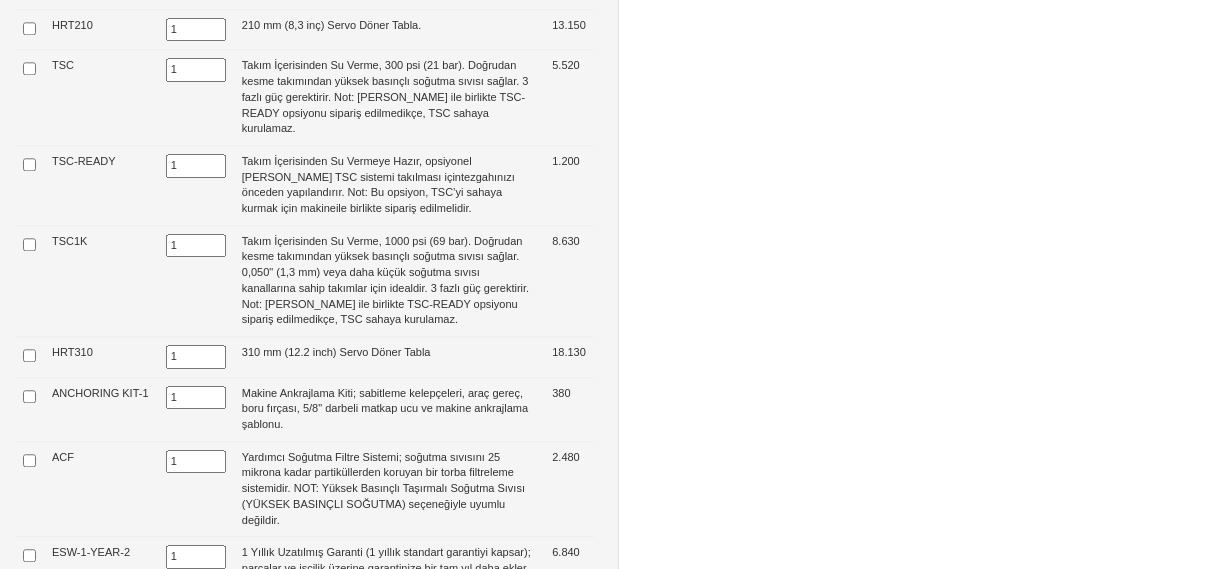 scroll, scrollTop: 4545, scrollLeft: 0, axis: vertical 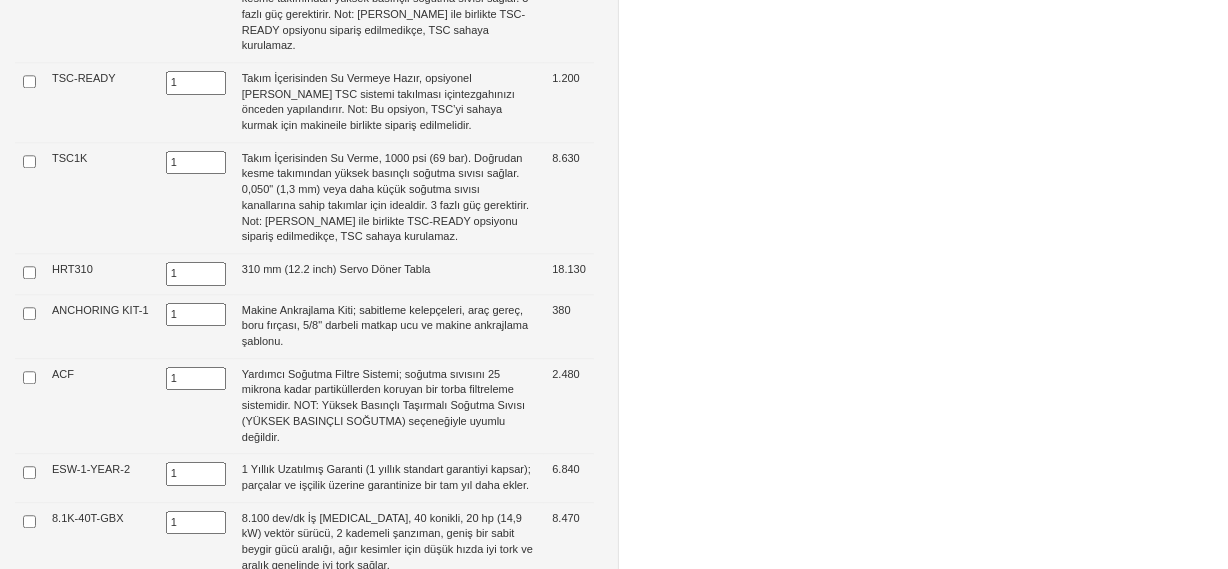 drag, startPoint x: 83, startPoint y: 275, endPoint x: 98, endPoint y: 287, distance: 19.209373 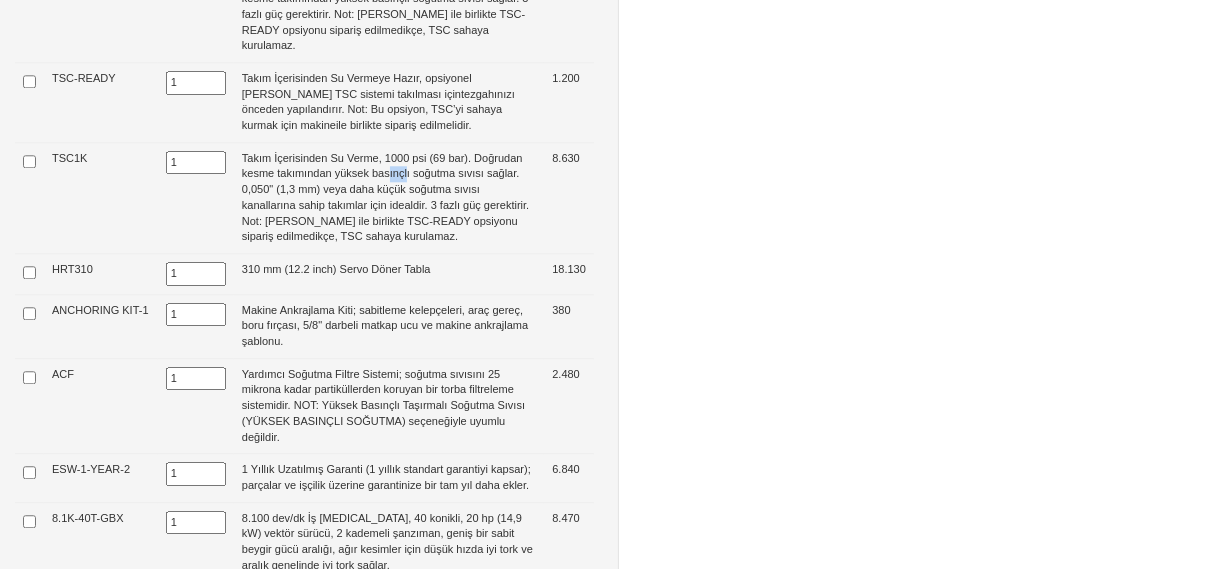 drag, startPoint x: 484, startPoint y: 448, endPoint x: 464, endPoint y: 448, distance: 20 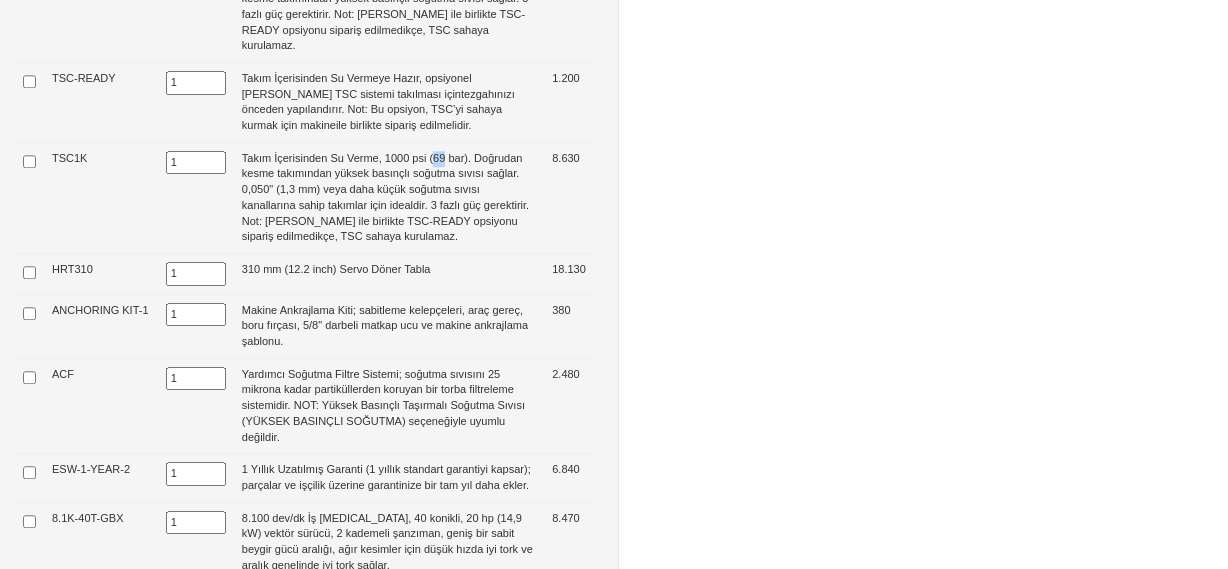 drag, startPoint x: 475, startPoint y: 435, endPoint x: 195, endPoint y: 503, distance: 288.13885 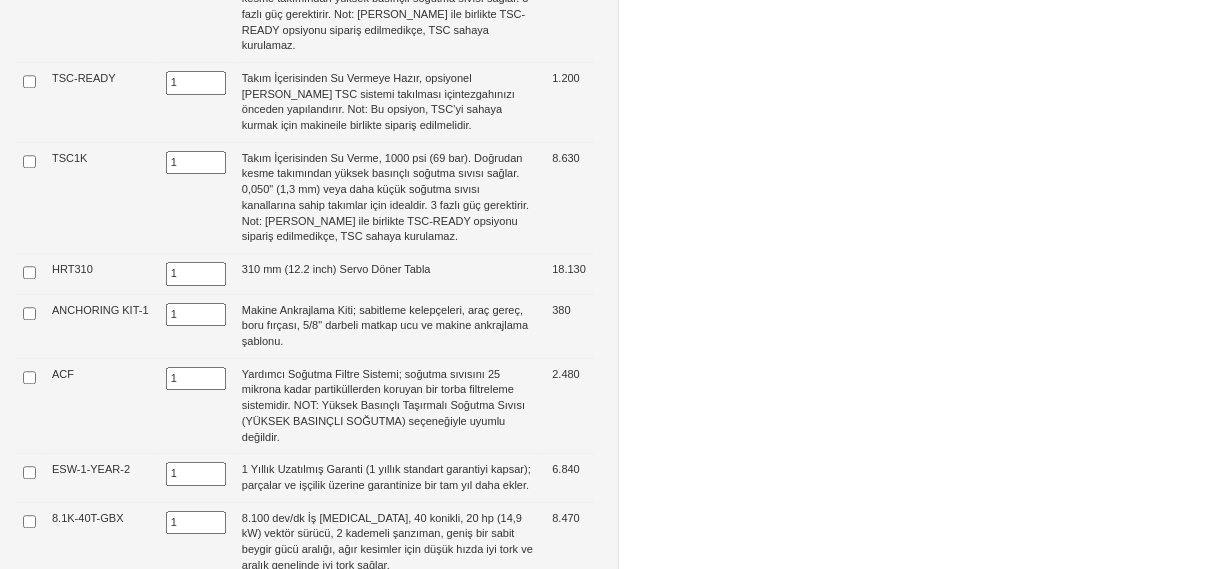 click on "Options
Option Code
Option Count
Option Name
List Price
4AXD 1 Haas 4. eksen sürücüsü, çok yüzeyli işleme için tam entegre 4. eksen Haas döner tabla veya indeksleyici kullanımına izin verir. NOT: Eksen sürücülerinin maliyeti, sahada monte edilmiş bir makineyle birlikte satın alındığından daha yüksektir. 2.800  5AXD 1 Haas 5. eksen sürücüsü, çok yüzeyli işleme için tam entegre 5. eksen Haas döner tabla veya divizör kullanımına izin verir. Bu seçenek 4. Eksen Sürücüsü seçeneğini (ayrı satılır) gerektirir ve alan kurulabilirdir. NOT: Eksen sürücülerinin maliyeti, sahada monte edilmiş bir makineyle birlikte satın alındığından daha yüksektir. 8.160  WIPS-R 1 4.970  AAG 1 1.240  APC-READY 1 3.960  AUTO DOOR-MILL 1 1.860  AUTO WINDOW 1 2.640  CABCOOL 1 1.710  1 1 1 1" at bounding box center [614, -160] 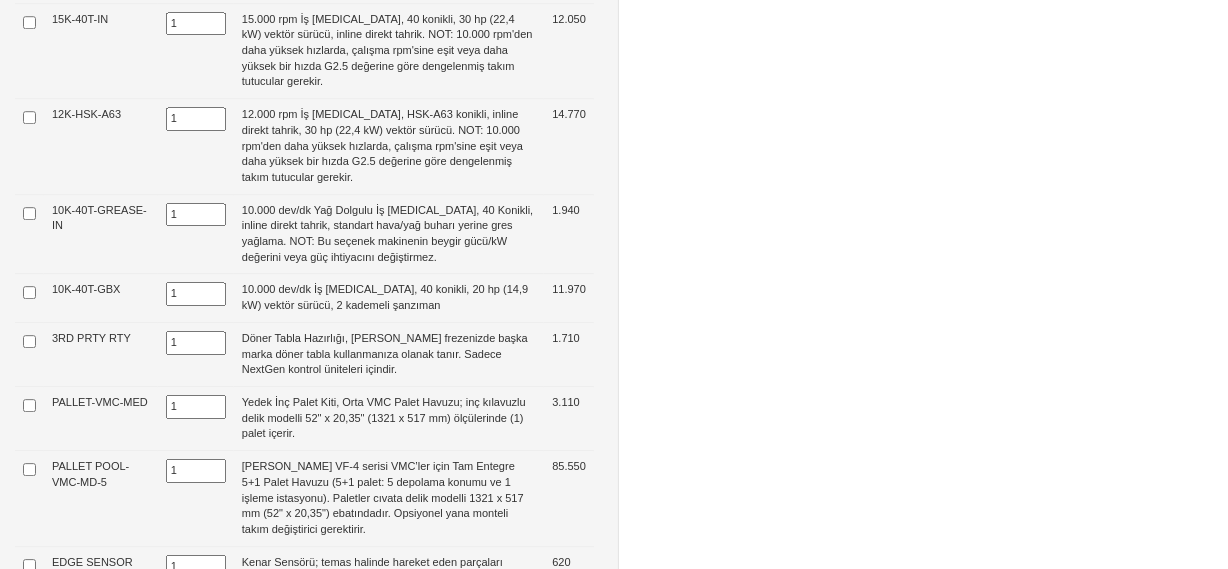 scroll, scrollTop: 5454, scrollLeft: 0, axis: vertical 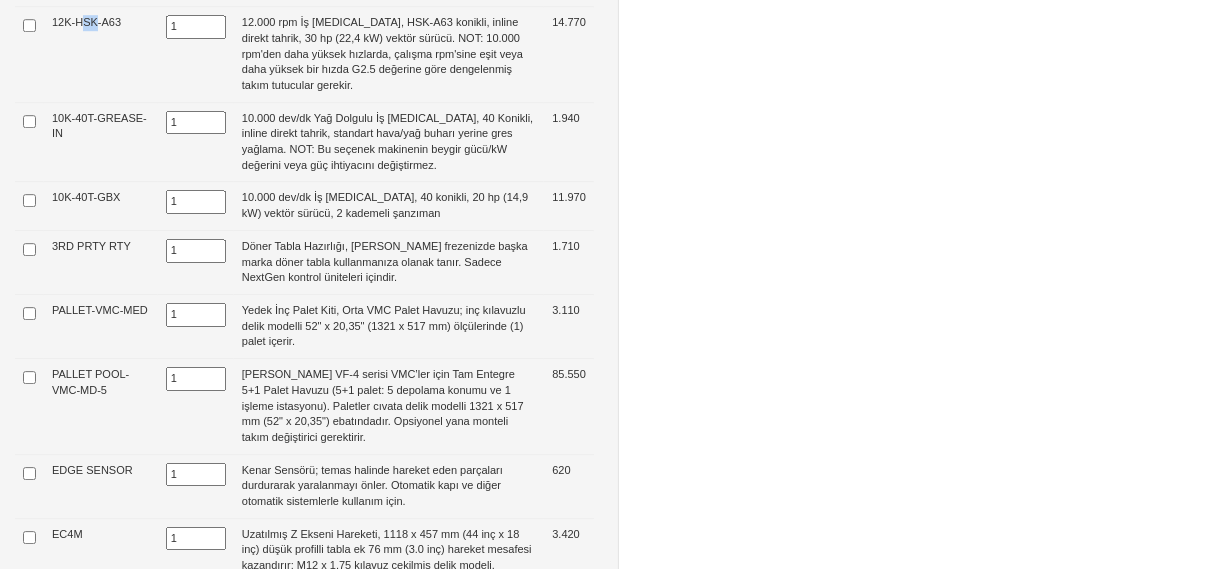 drag, startPoint x: 100, startPoint y: 331, endPoint x: 87, endPoint y: 331, distance: 13 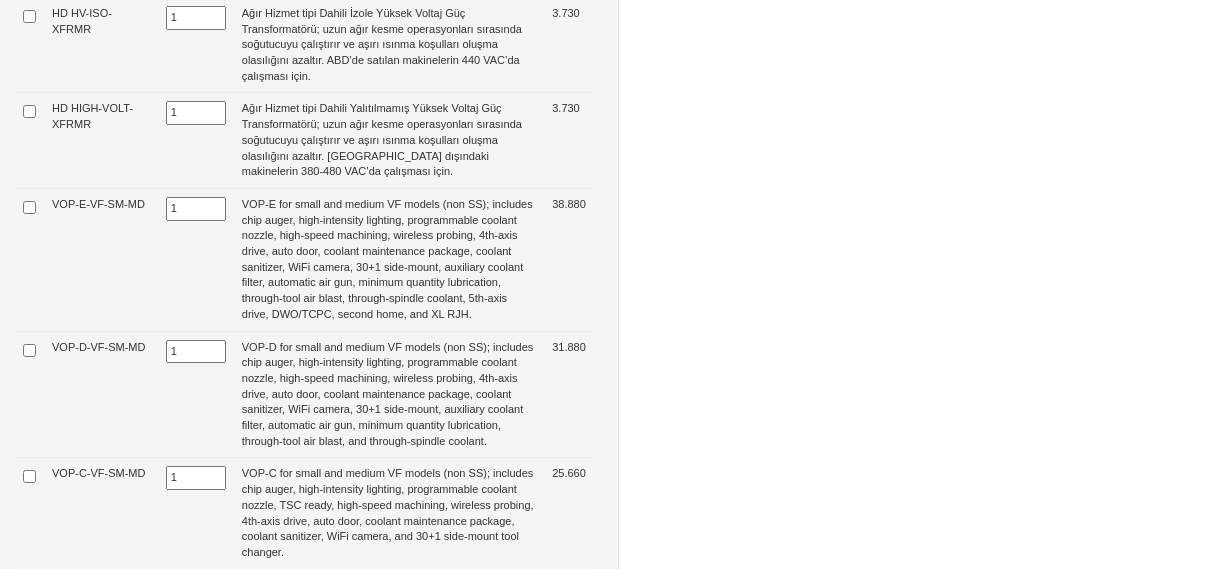 scroll, scrollTop: 6545, scrollLeft: 0, axis: vertical 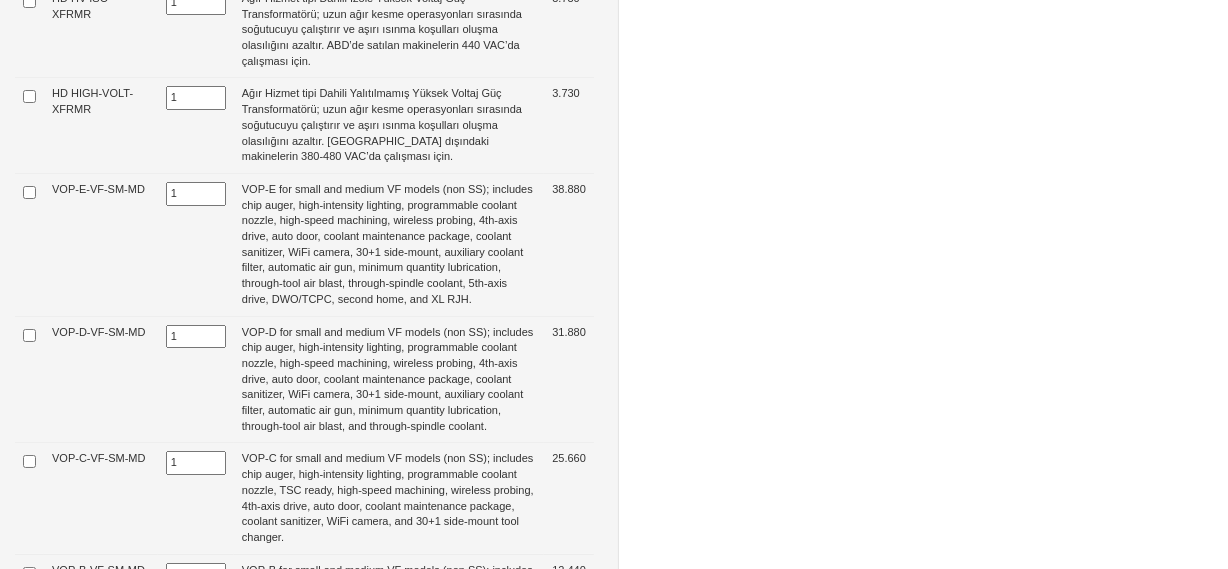 drag, startPoint x: 91, startPoint y: 140, endPoint x: 144, endPoint y: 151, distance: 54.129475 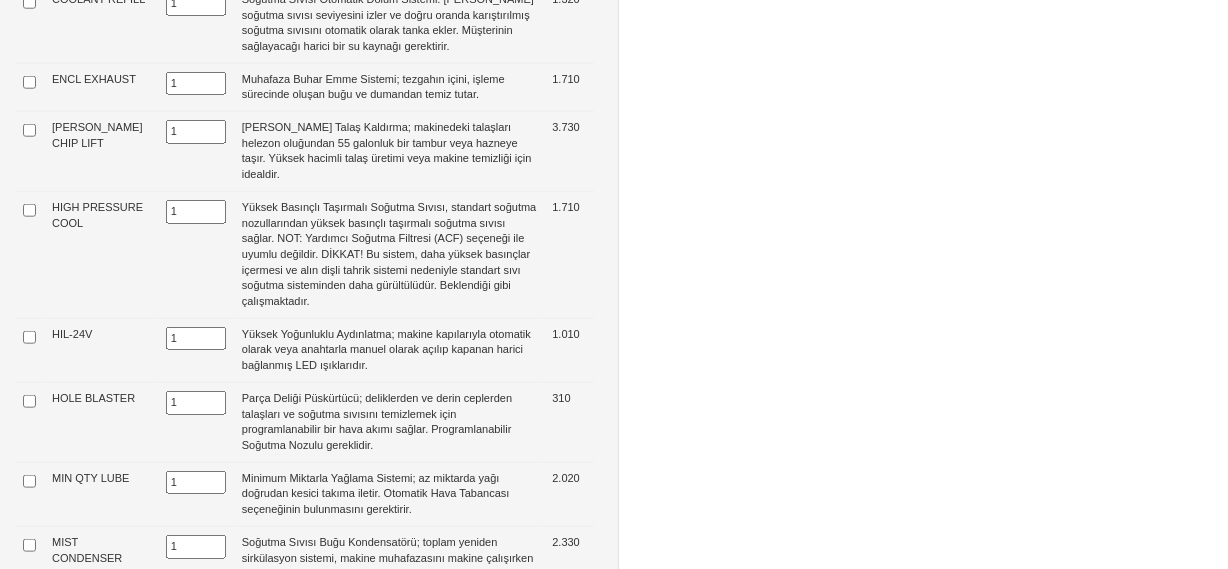 scroll, scrollTop: 1611, scrollLeft: 0, axis: vertical 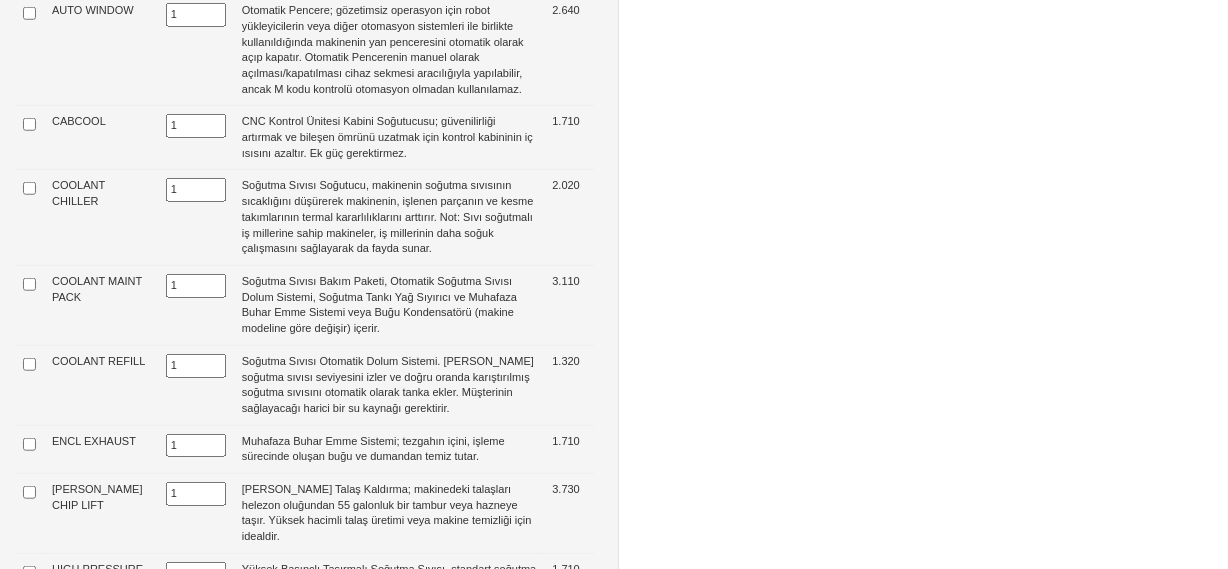 click on "Options
Option Code
Option Count
Option Name
List Price
4AXD 1 Haas 4. eksen sürücüsü, çok yüzeyli işleme için tam entegre 4. eksen Haas döner tabla veya indeksleyici kullanımına izin verir. NOT: Eksen sürücülerinin maliyeti, sahada monte edilmiş bir makineyle birlikte satın alındığından daha yüksektir. 2.800  5AXD 1 Haas 5. eksen sürücüsü, çok yüzeyli işleme için tam entegre 5. eksen Haas döner tabla veya divizör kullanımına izin verir. Bu seçenek 4. Eksen Sürücüsü seçeneğini (ayrı satılır) gerektirir ve alan kurulabilirdir. NOT: Eksen sürücülerinin maliyeti, sahada monte edilmiş bir makineyle birlikte satın alındığından daha yüksektir. 8.160  WIPS-R 1 4.970  AAG 1 1.240  APC-READY 1 3.960  AUTO DOOR-MILL 1 1.860  AUTO WINDOW 1 2.640  CABCOOL 1 1.710  1 1 1 1" at bounding box center [614, 2774] 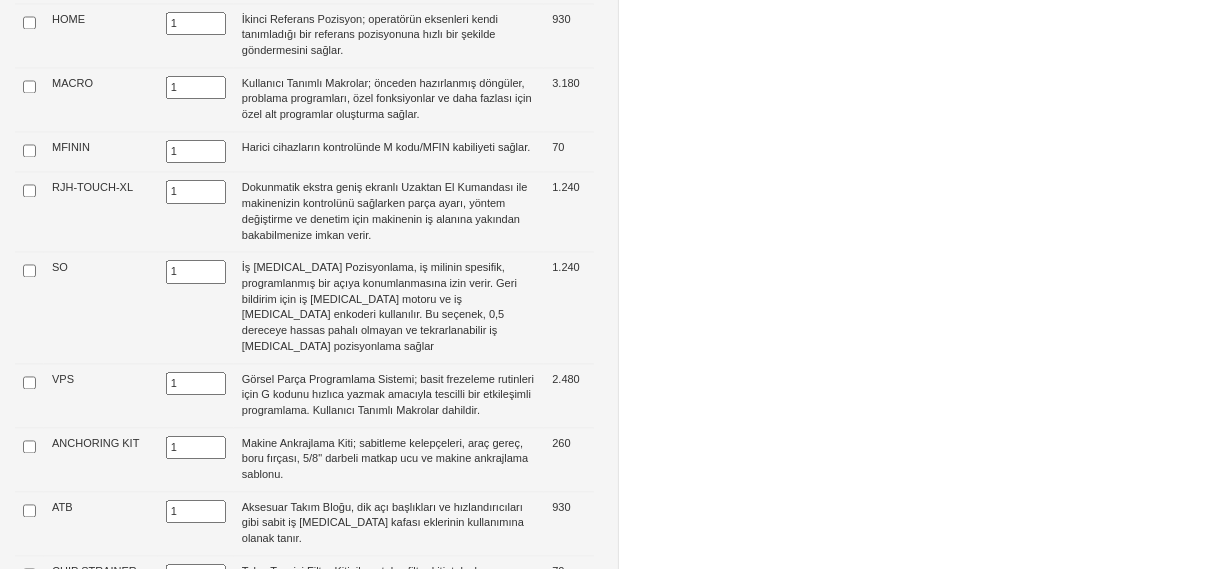 scroll, scrollTop: 3635, scrollLeft: 0, axis: vertical 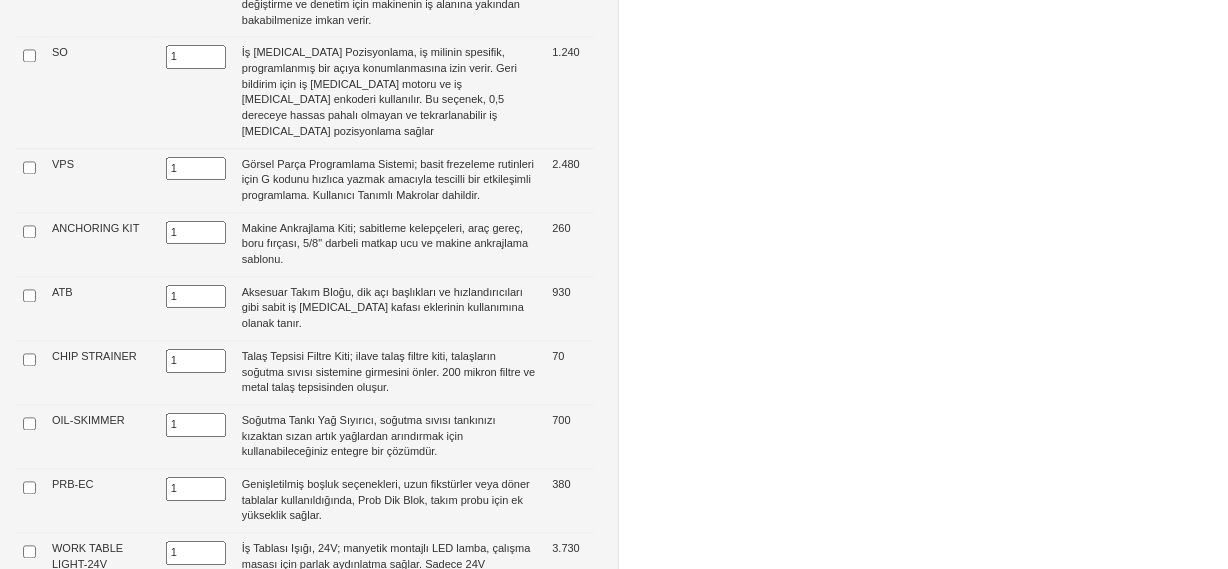 drag, startPoint x: 47, startPoint y: 185, endPoint x: 249, endPoint y: 176, distance: 202.2004 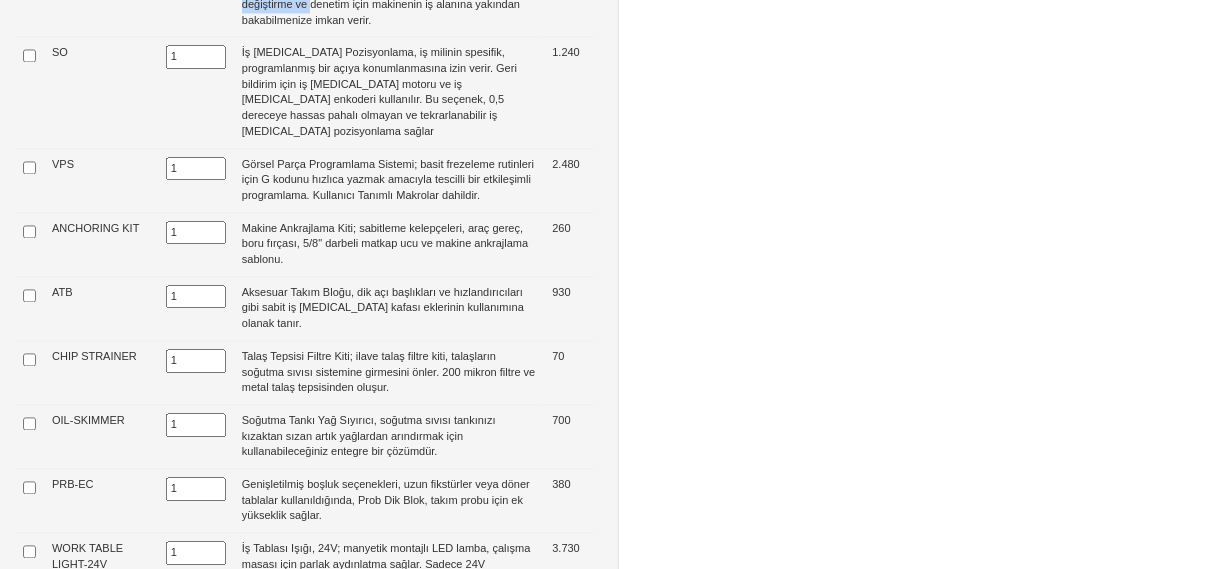 drag, startPoint x: 259, startPoint y: 176, endPoint x: 435, endPoint y: 229, distance: 183.80696 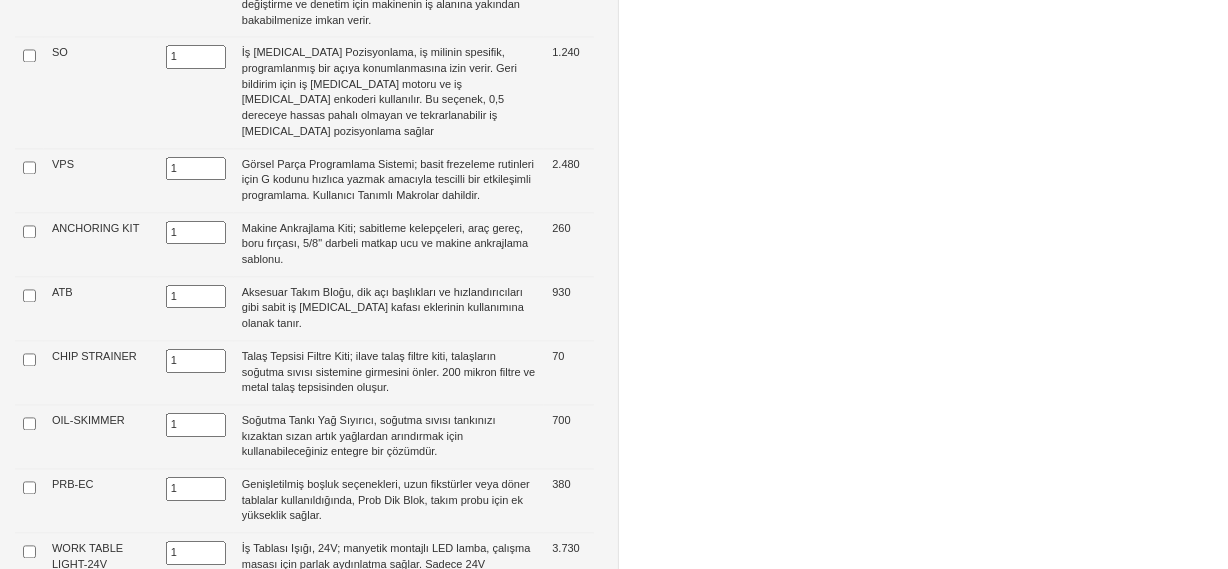 click on "Options
Option Code
Option Count
Option Name
List Price
4AXD 1 Haas 4. eksen sürücüsü, çok yüzeyli işleme için tam entegre 4. eksen Haas döner tabla veya indeksleyici kullanımına izin verir. NOT: Eksen sürücülerinin maliyeti, sahada monte edilmiş bir makineyle birlikte satın alındığından daha yüksektir. 2.800  5AXD 1 Haas 5. eksen sürücüsü, çok yüzeyli işleme için tam entegre 5. eksen Haas döner tabla veya divizör kullanımına izin verir. Bu seçenek 4. Eksen Sürücüsü seçeneğini (ayrı satılır) gerektirir ve alan kurulabilirdir. NOT: Eksen sürücülerinin maliyeti, sahada monte edilmiş bir makineyle birlikte satın alındığından daha yüksektir. 8.160  WIPS-R 1 4.970  AAG 1 1.240  APC-READY 1 3.960  AUTO DOOR-MILL 1 1.860  AUTO WINDOW 1 2.640  CABCOOL 1 1.710  1 1 1 1" at bounding box center (614, 750) 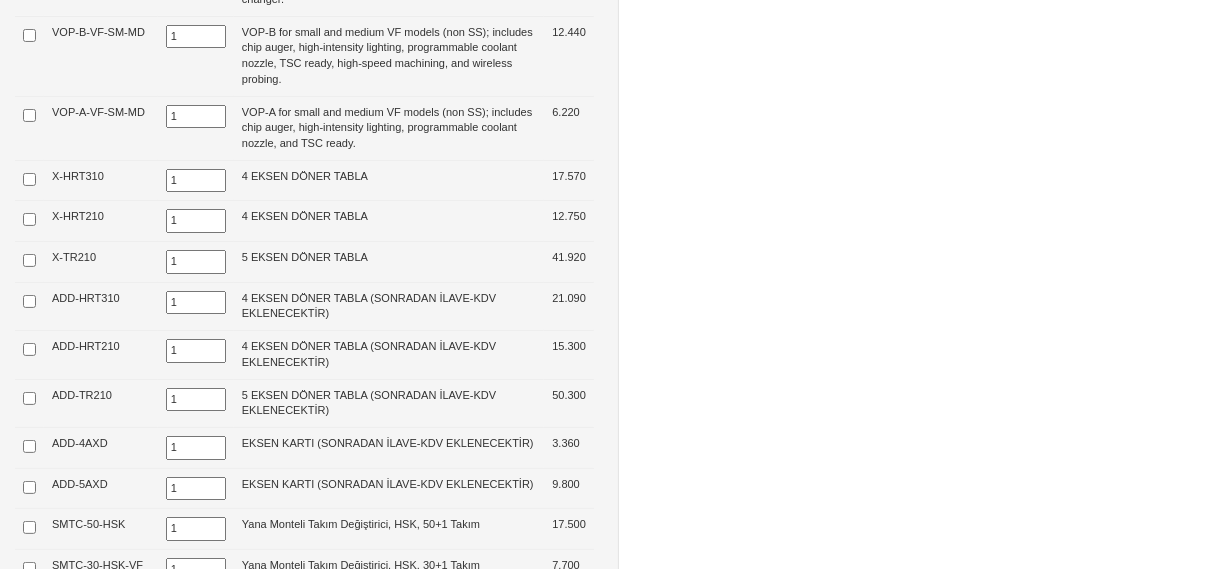scroll, scrollTop: 7181, scrollLeft: 0, axis: vertical 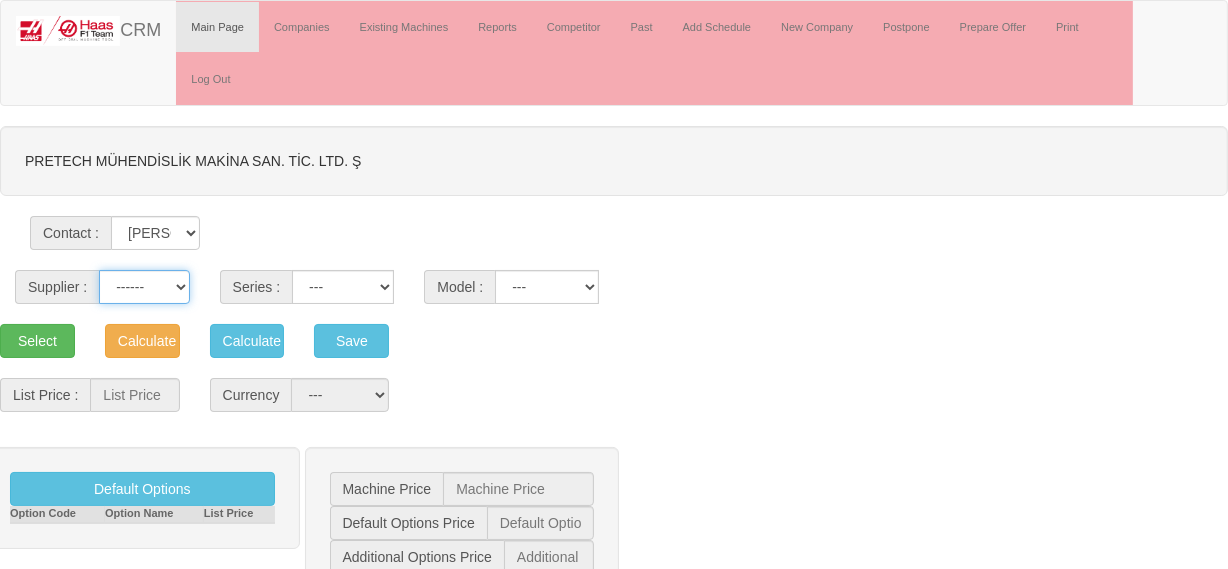 click on "------
[PERSON_NAME]
[GEOGRAPHIC_DATA]" at bounding box center (144, 287) 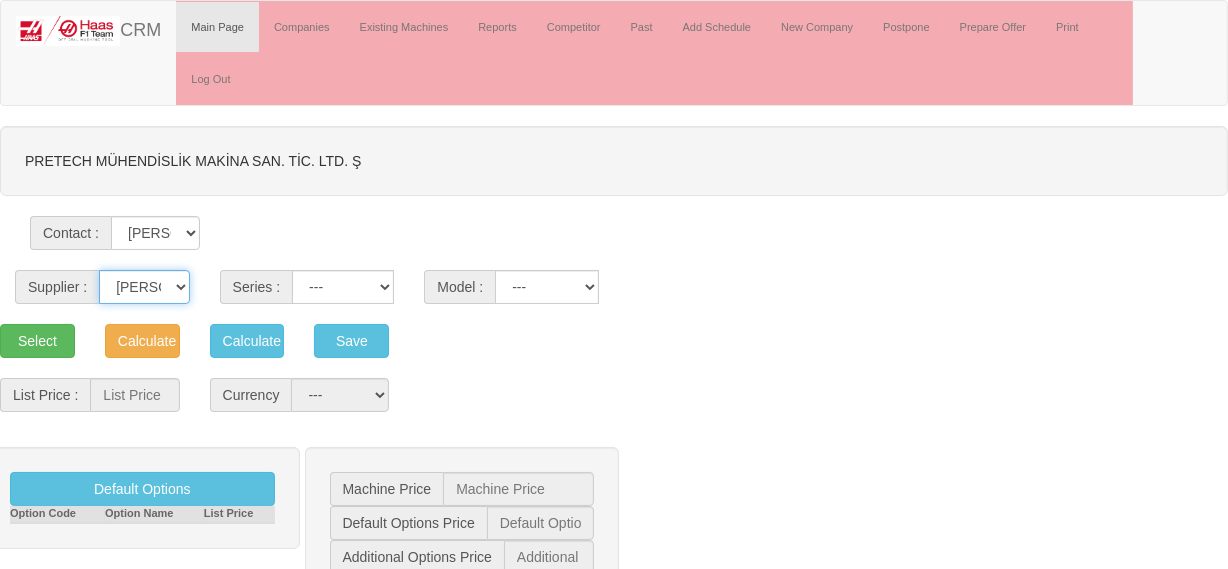 click on "------
HAAS
CANACA" at bounding box center (144, 287) 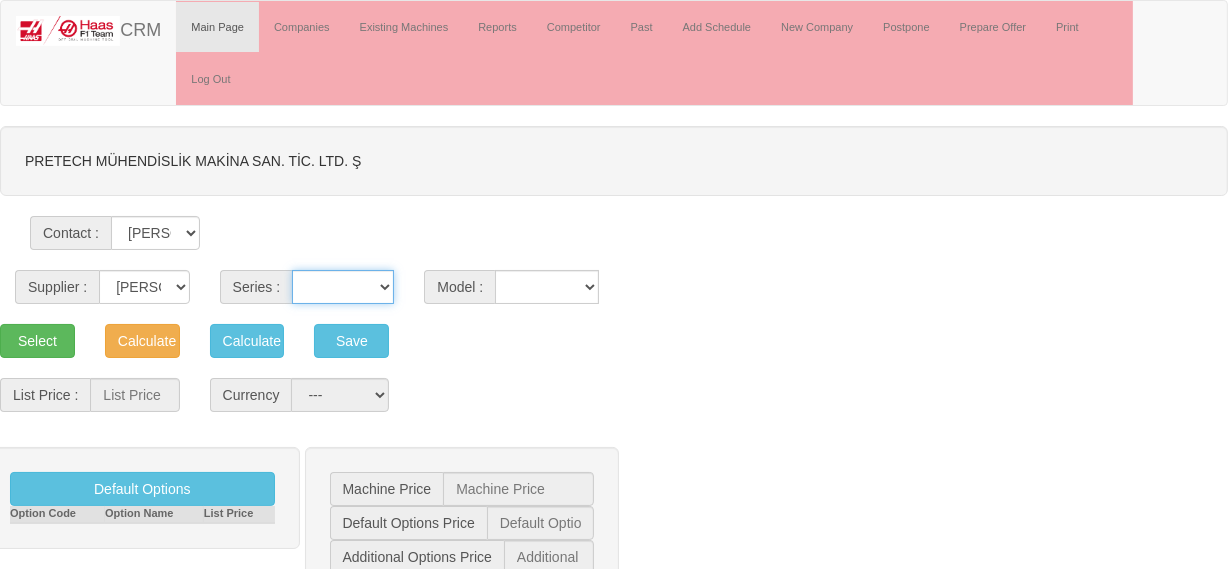 click on "VF SERIES
ST SERIES
UMC
EC SERIES
ADDITIONAL
TM SERIES
MINI SERIES
VM SERIES
VC SERIES
GM SERIES
VR SERIES
GR SERIES
VS SERIES
DC SERIES
TL SERIES
DS SERIES
CL SERIES
PARTS
DT SERIES" at bounding box center [343, 287] 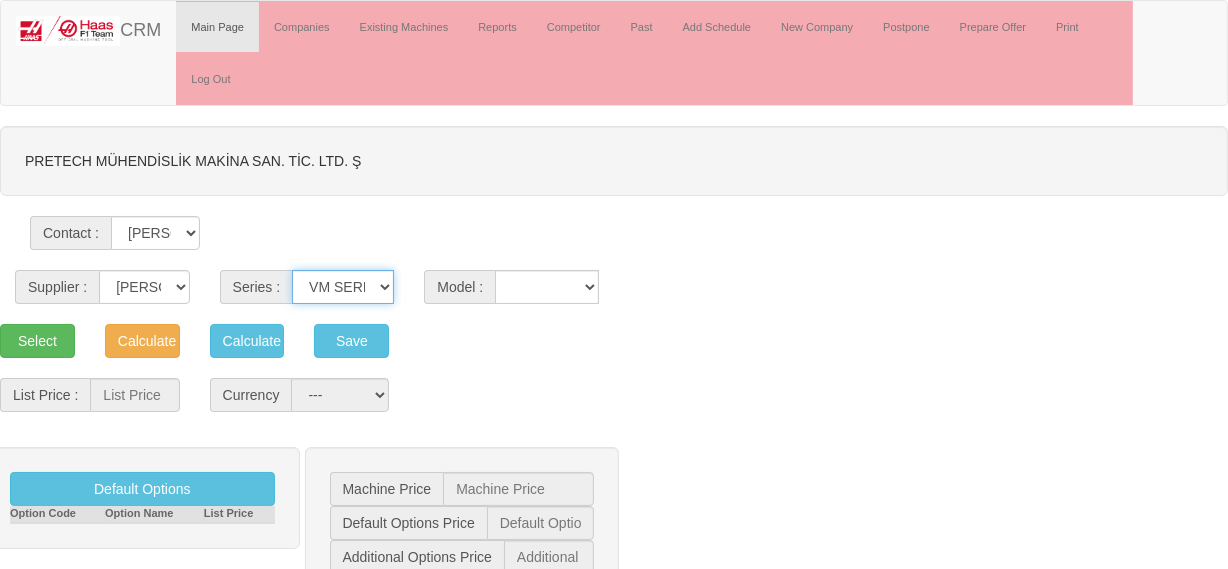 click on "VF SERIES
ST SERIES
UMC
EC SERIES
ADDITIONAL
TM SERIES
MINI SERIES
VM SERIES
VC SERIES
GM SERIES
VR SERIES
GR SERIES
VS SERIES
DC SERIES
TL SERIES
DS SERIES
CL SERIES
PARTS
DT SERIES" at bounding box center [343, 287] 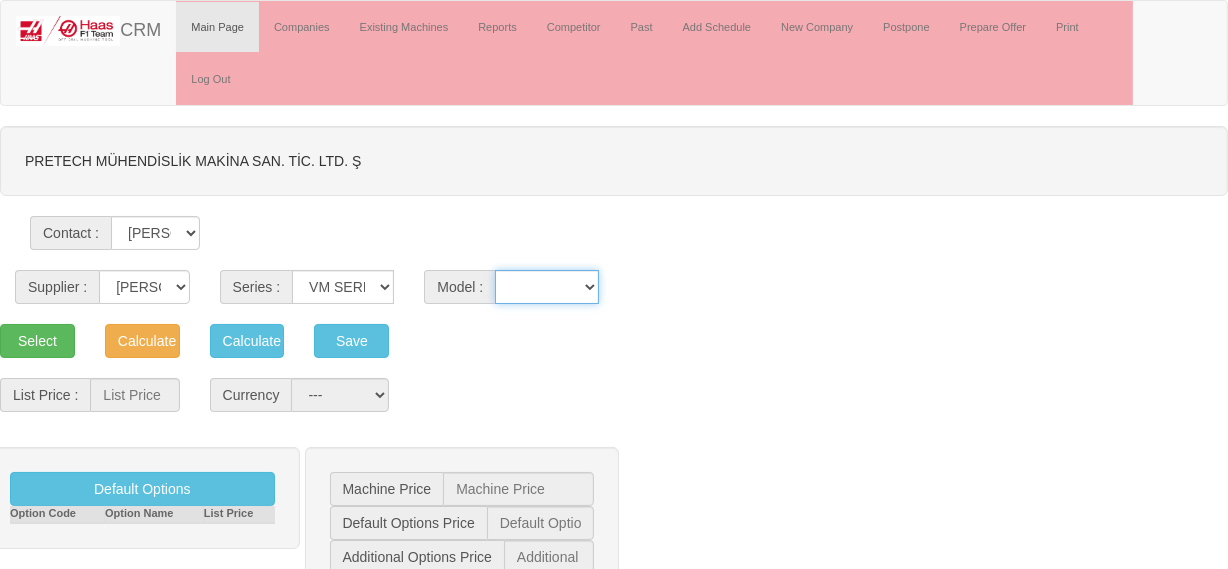 click on "VM-2
VM-3
VM-6
VM-8" at bounding box center (547, 287) 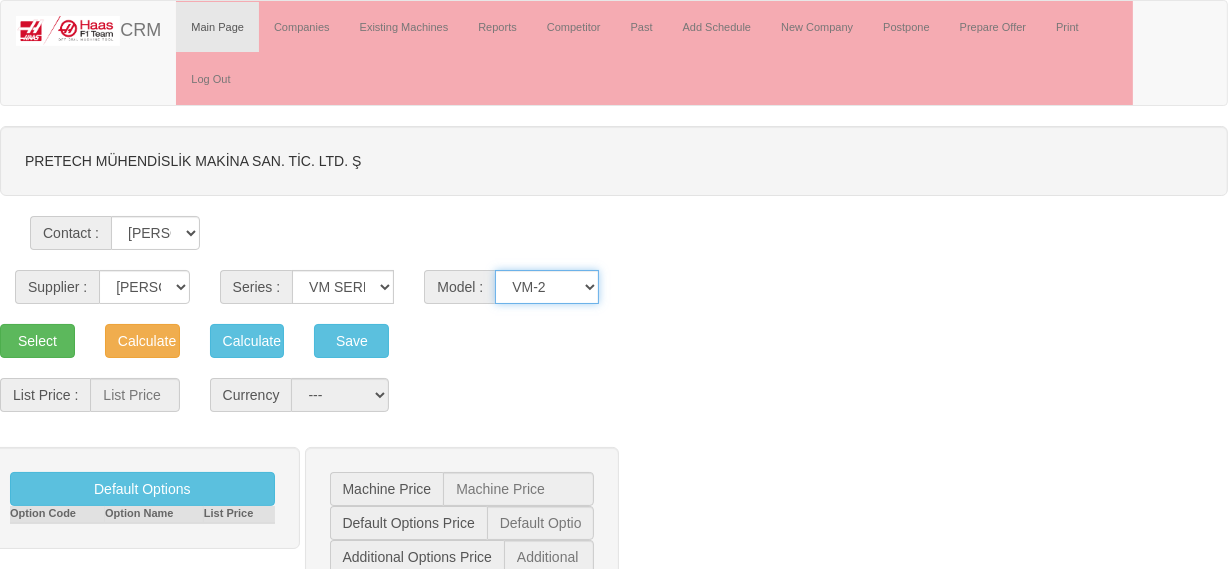 click on "VM-2
VM-3
VM-6
VM-8" at bounding box center (547, 287) 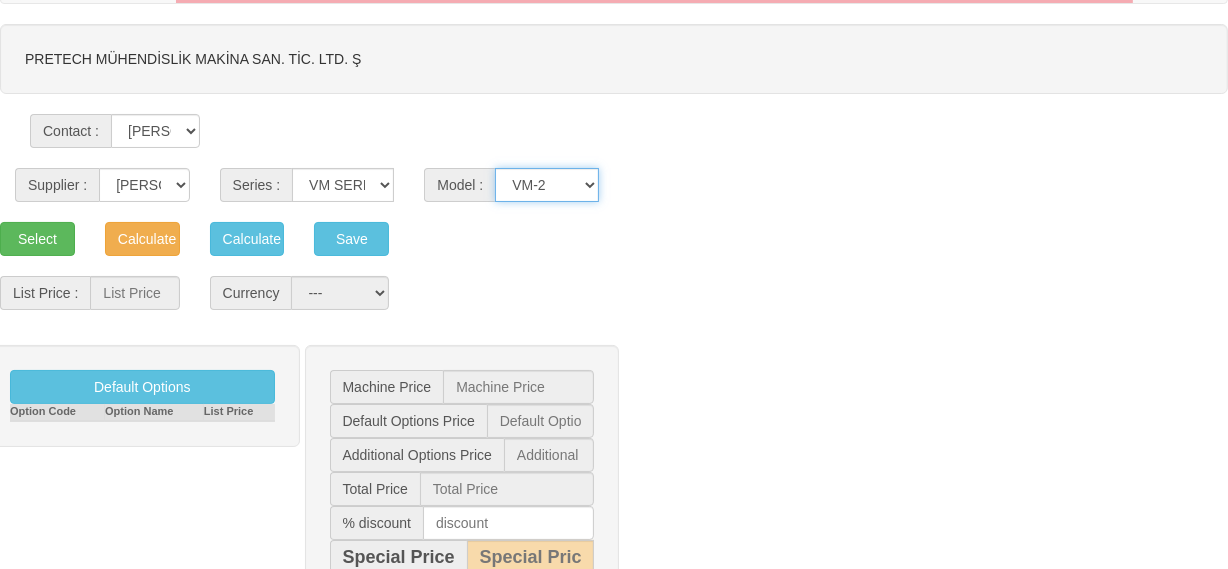 scroll, scrollTop: 0, scrollLeft: 0, axis: both 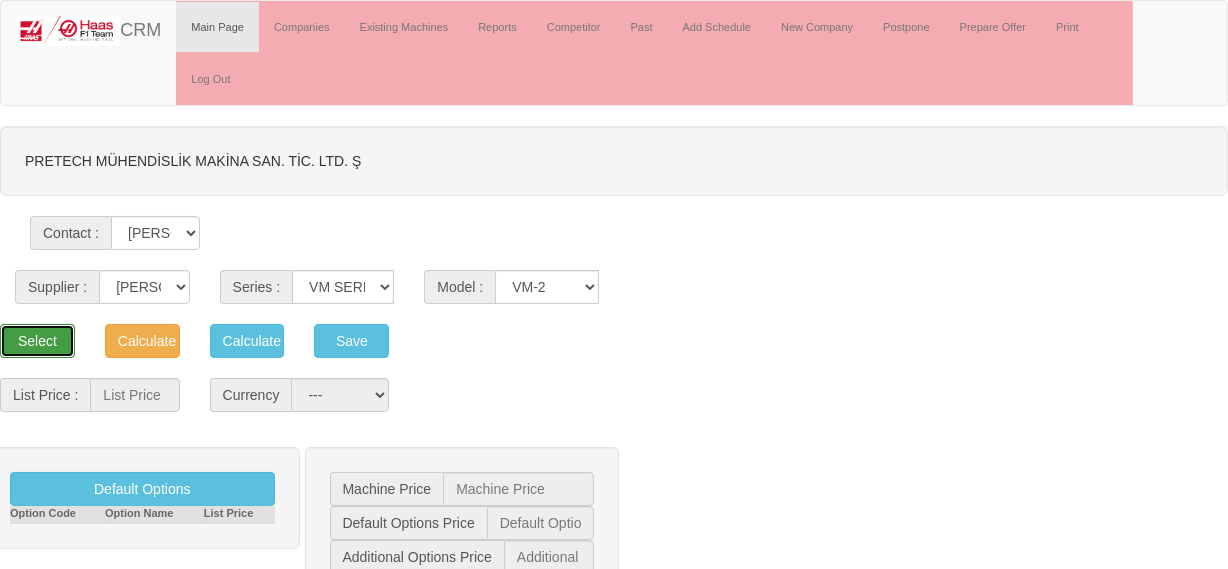 click on "Select" at bounding box center [37, 341] 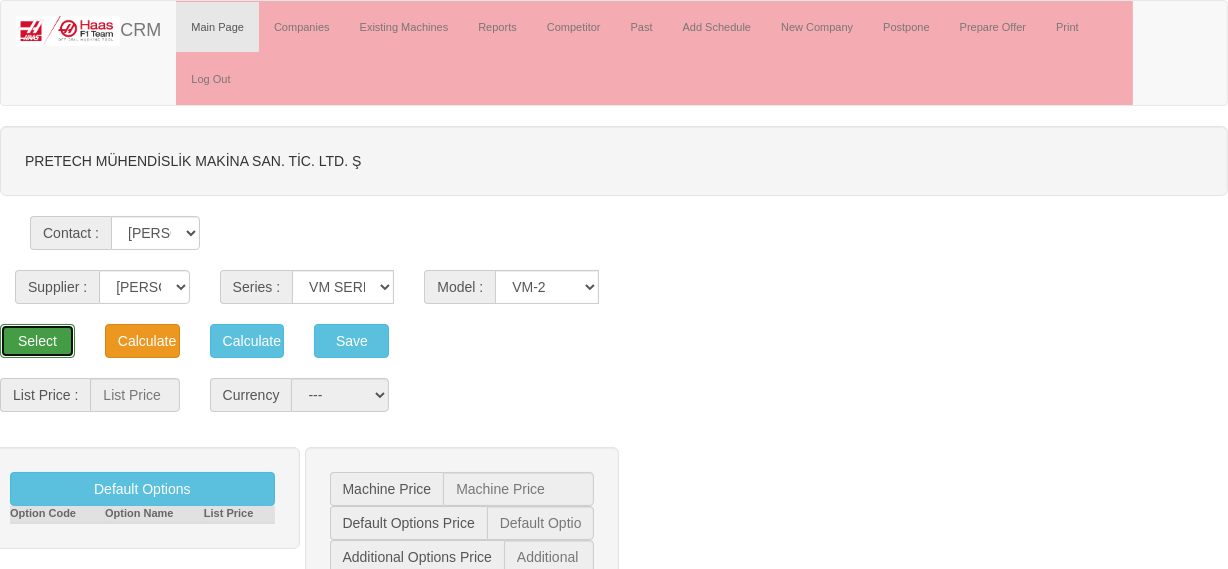 type on "93.576" 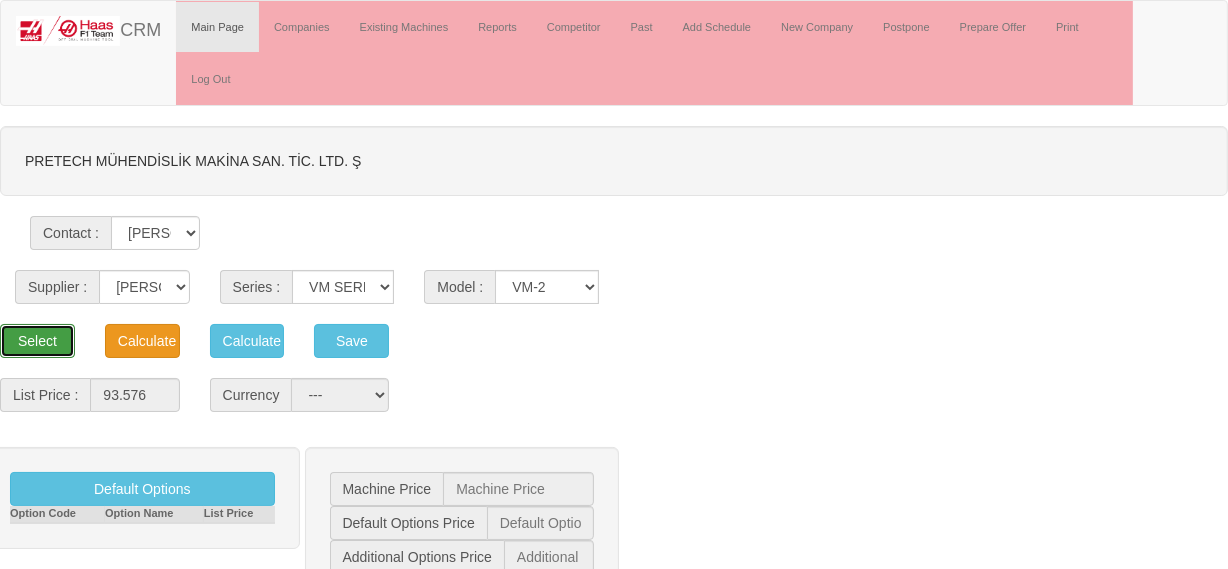 select on "2" 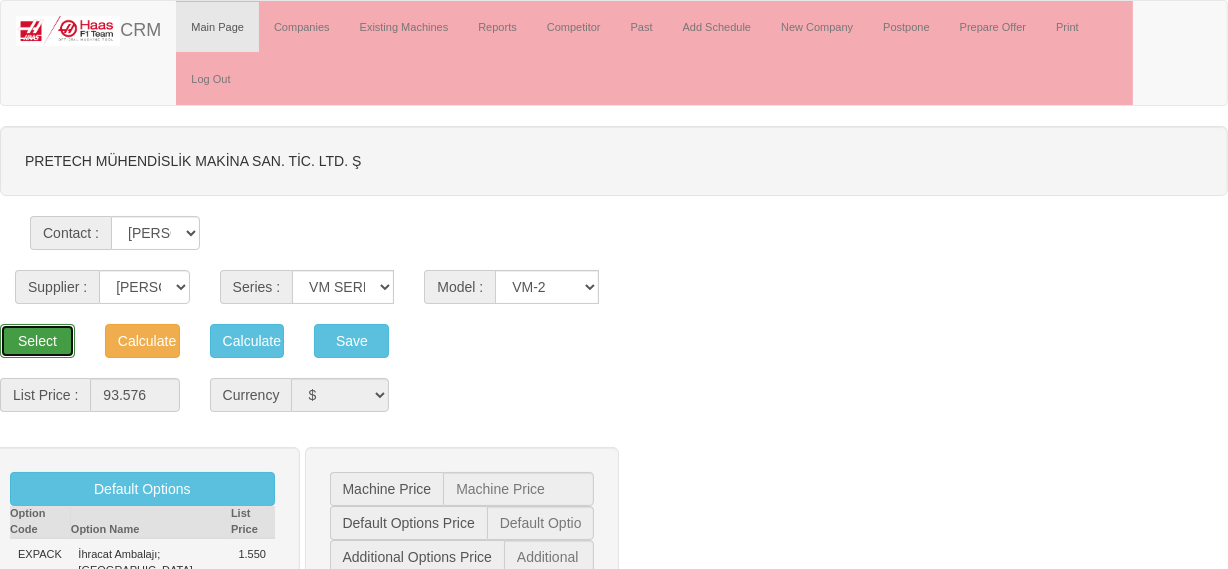 type on "93.576  $" 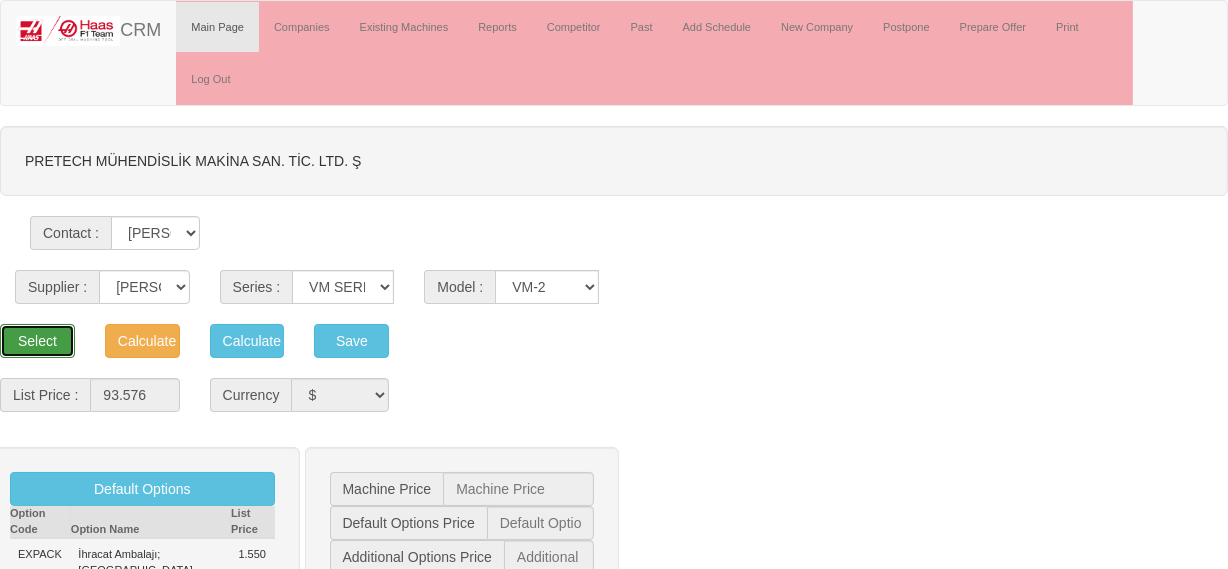 type on "1.550  $" 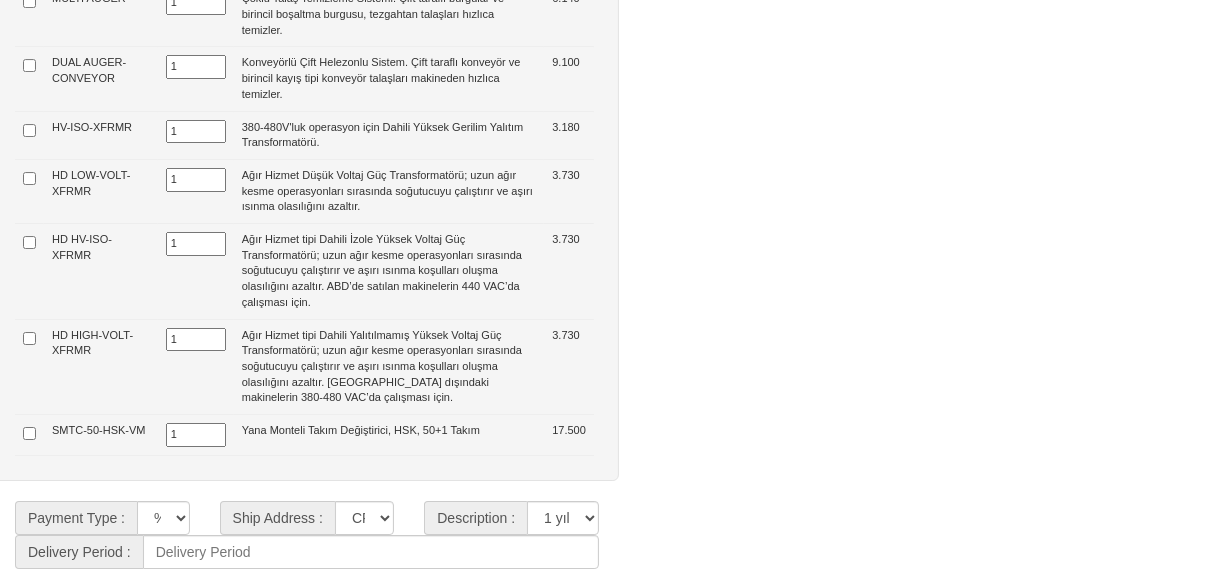 scroll, scrollTop: 6461, scrollLeft: 0, axis: vertical 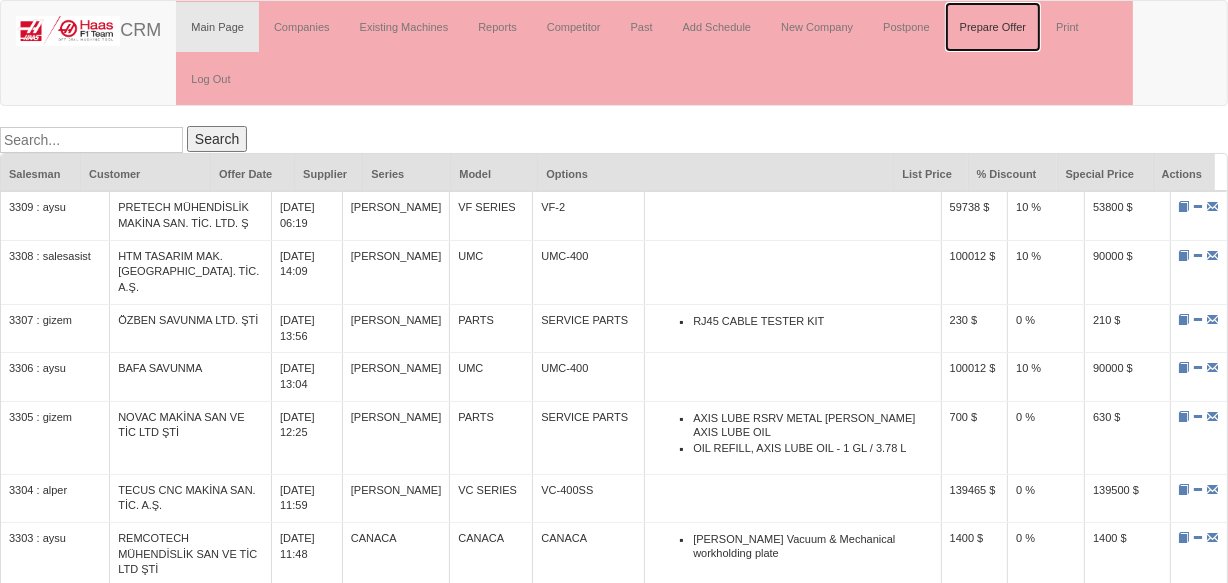 click on "Prepare Offer" at bounding box center [993, 27] 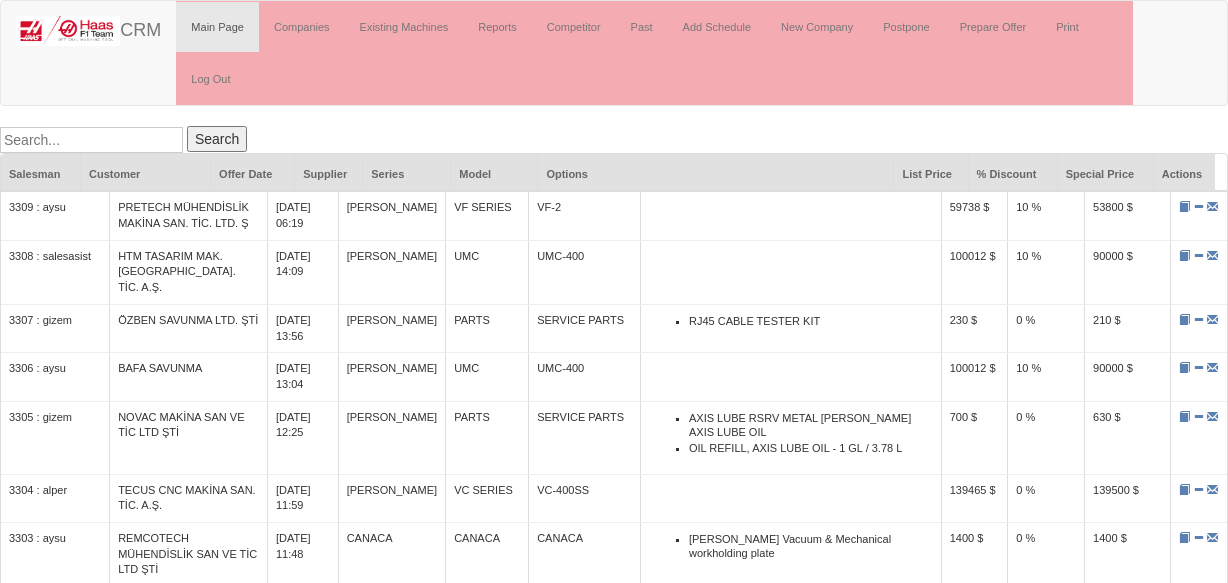 scroll, scrollTop: 0, scrollLeft: 0, axis: both 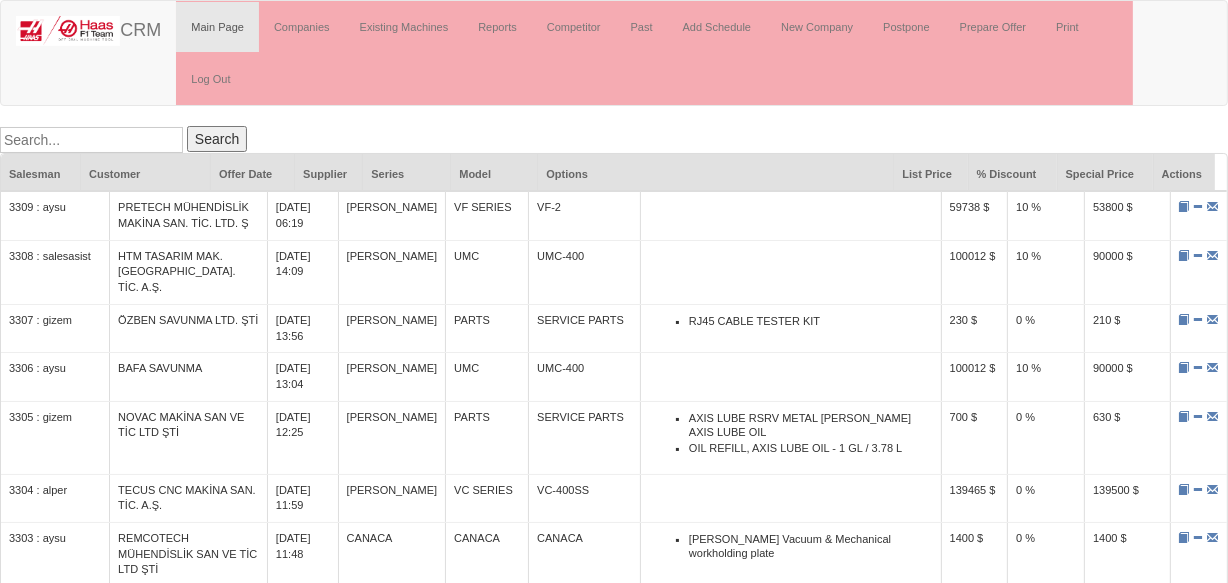 click at bounding box center [91, 140] 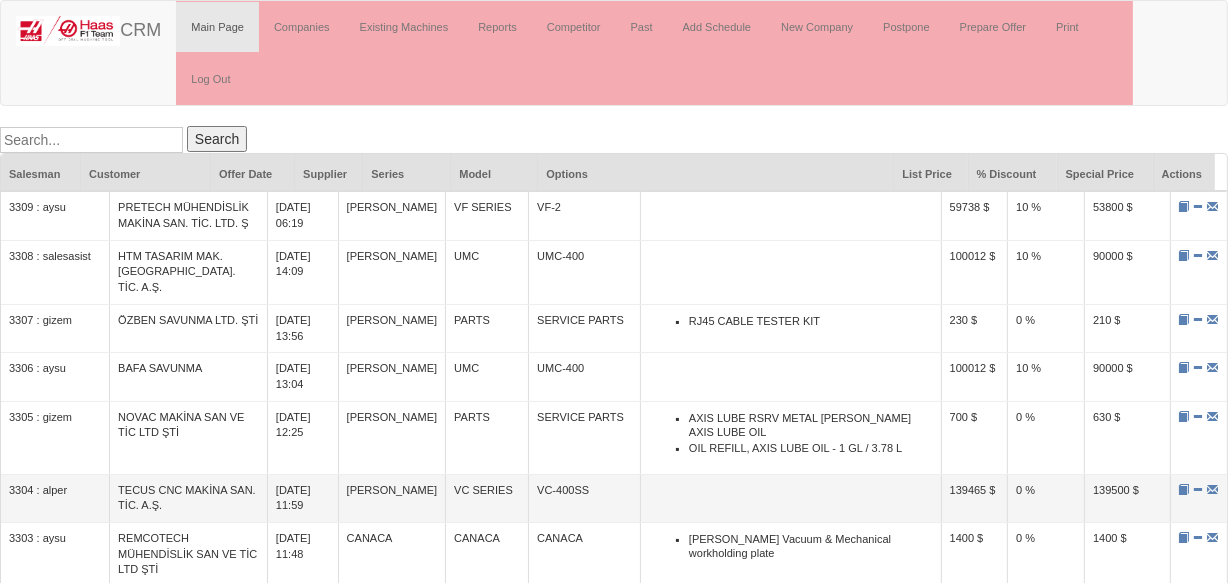 click on "VC-400SS" at bounding box center (585, 498) 